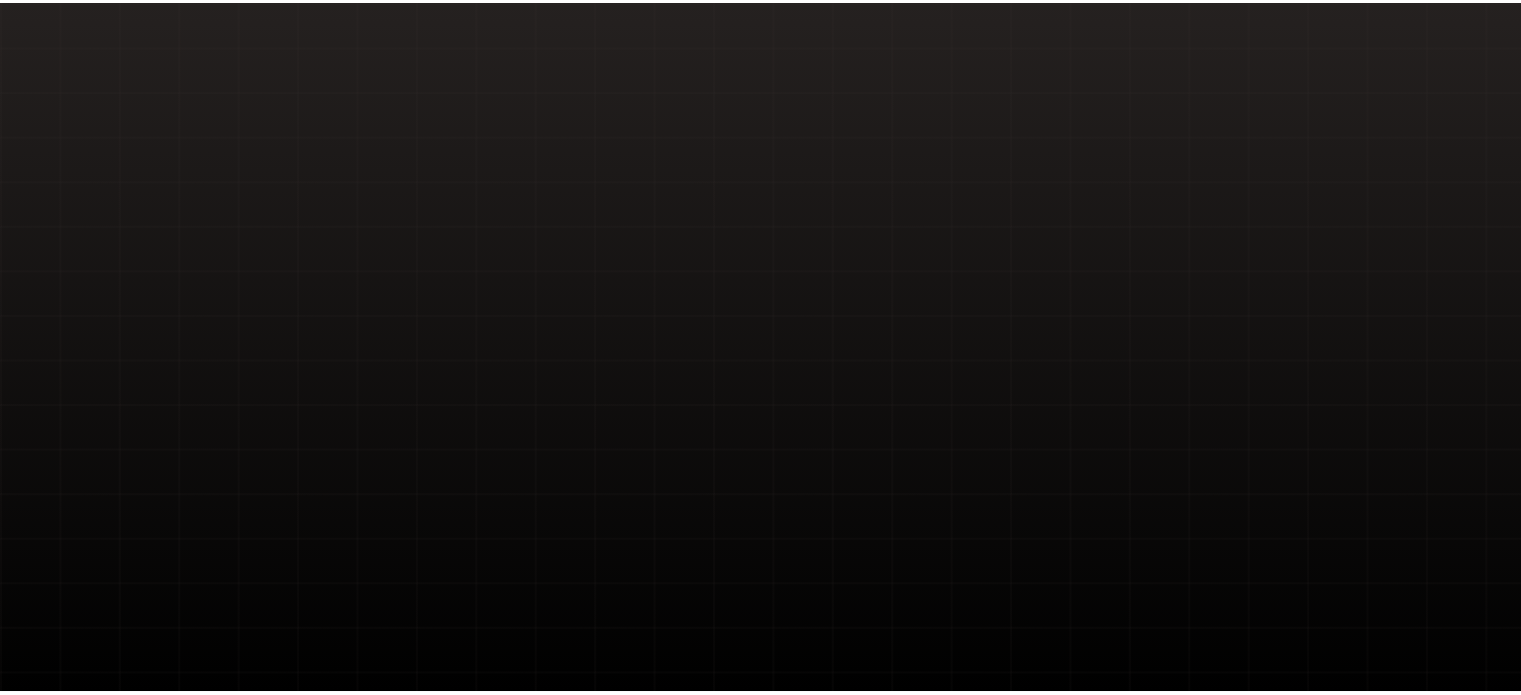 scroll, scrollTop: 0, scrollLeft: 0, axis: both 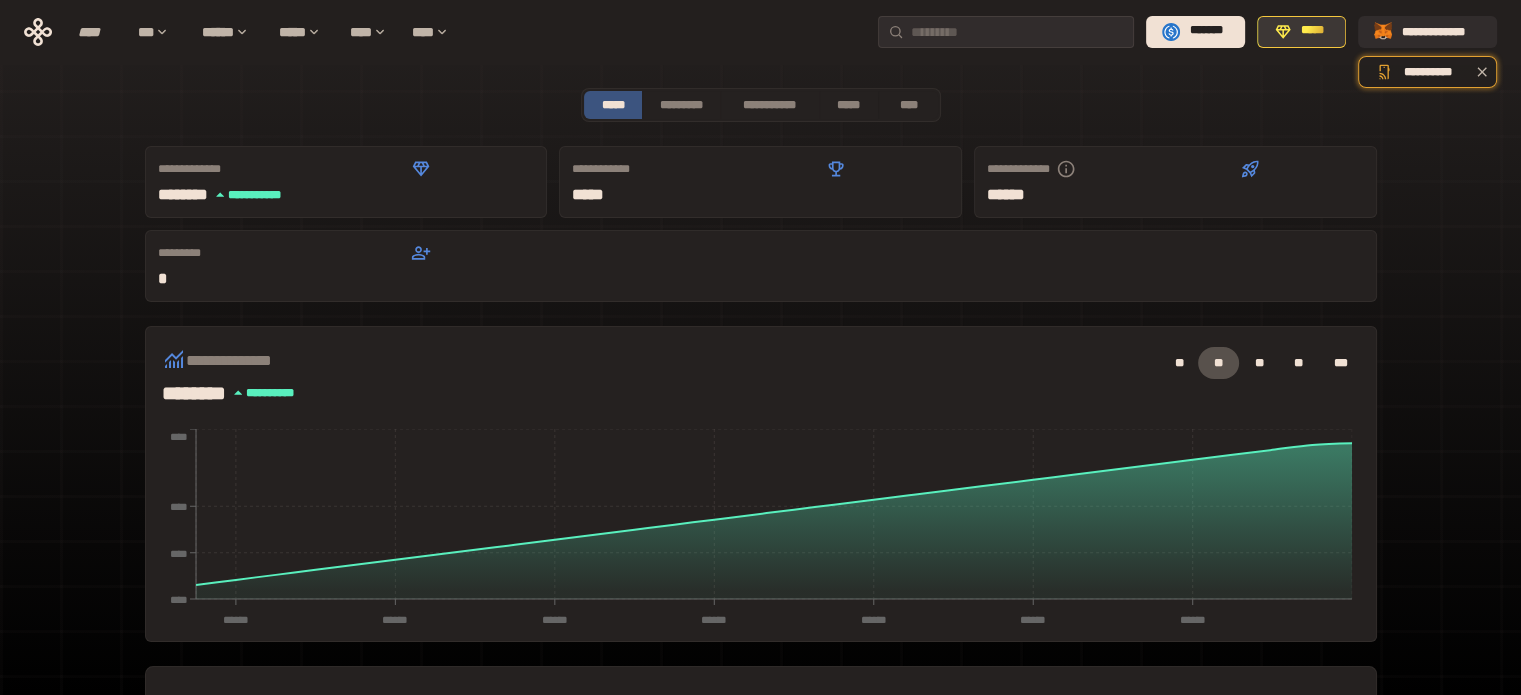 click on "*****" at bounding box center [1312, 31] 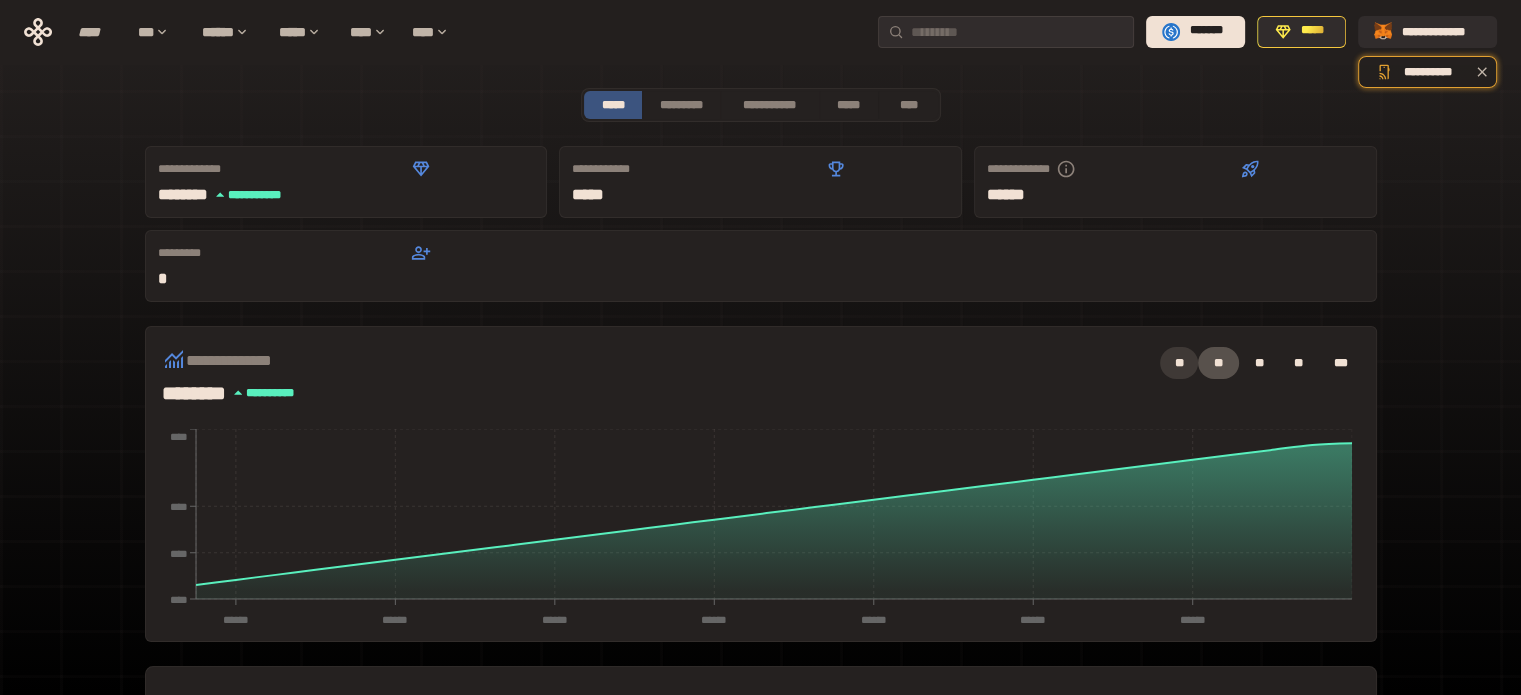 click on "**" at bounding box center [1179, 363] 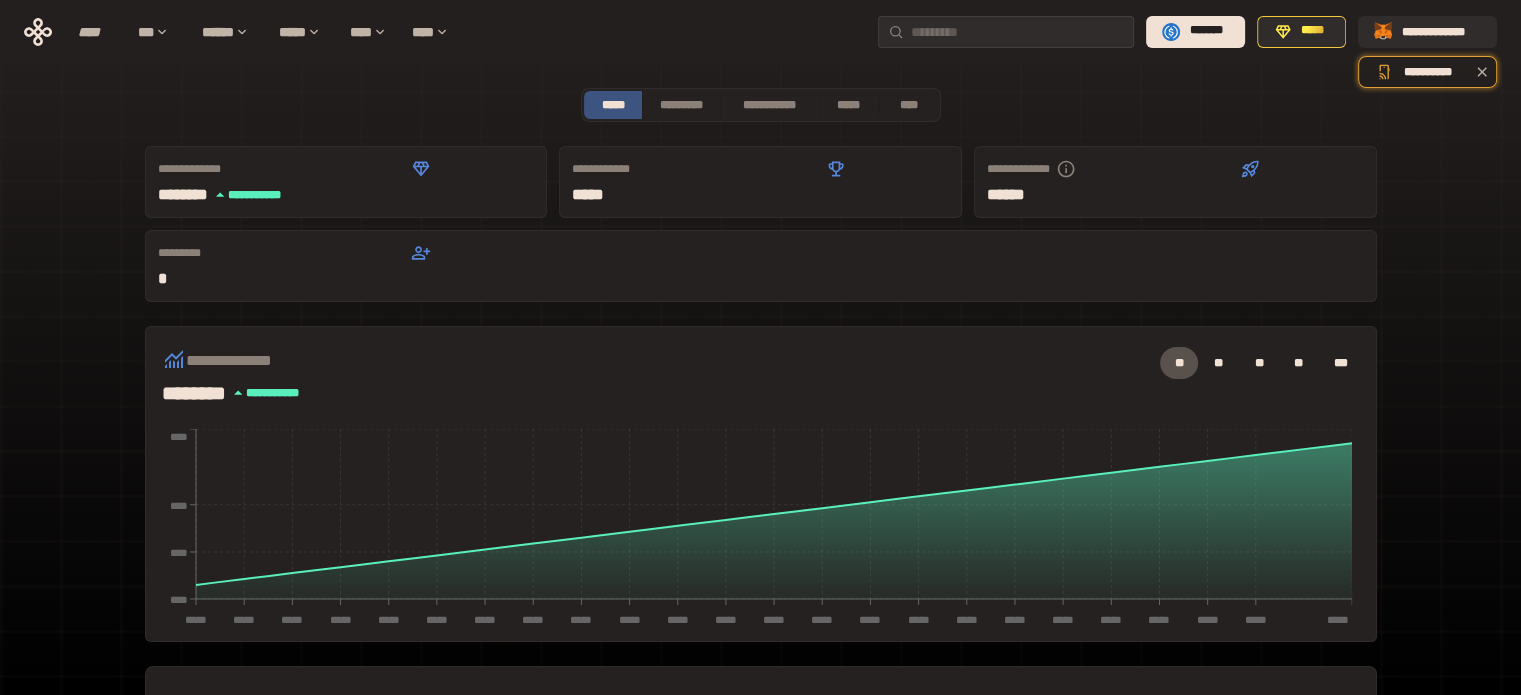 scroll, scrollTop: 509, scrollLeft: 0, axis: vertical 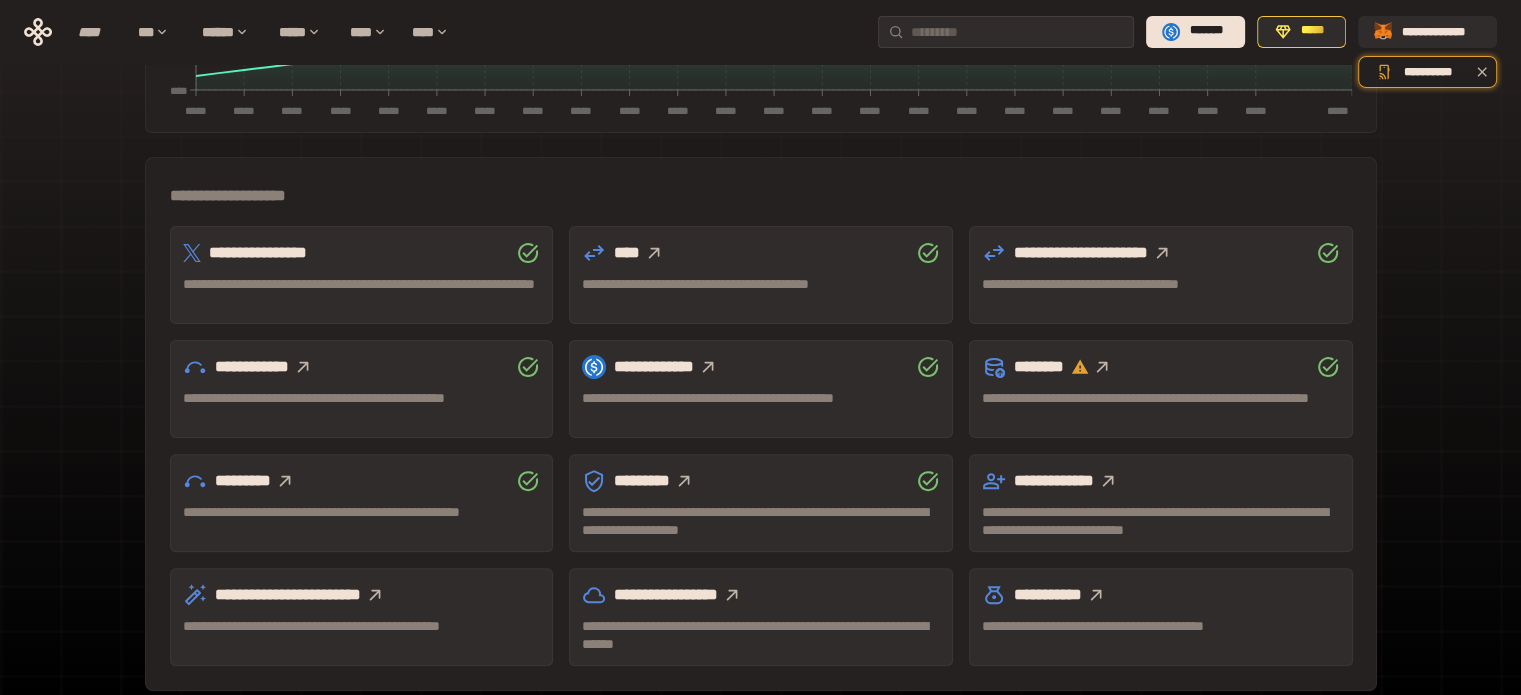 click 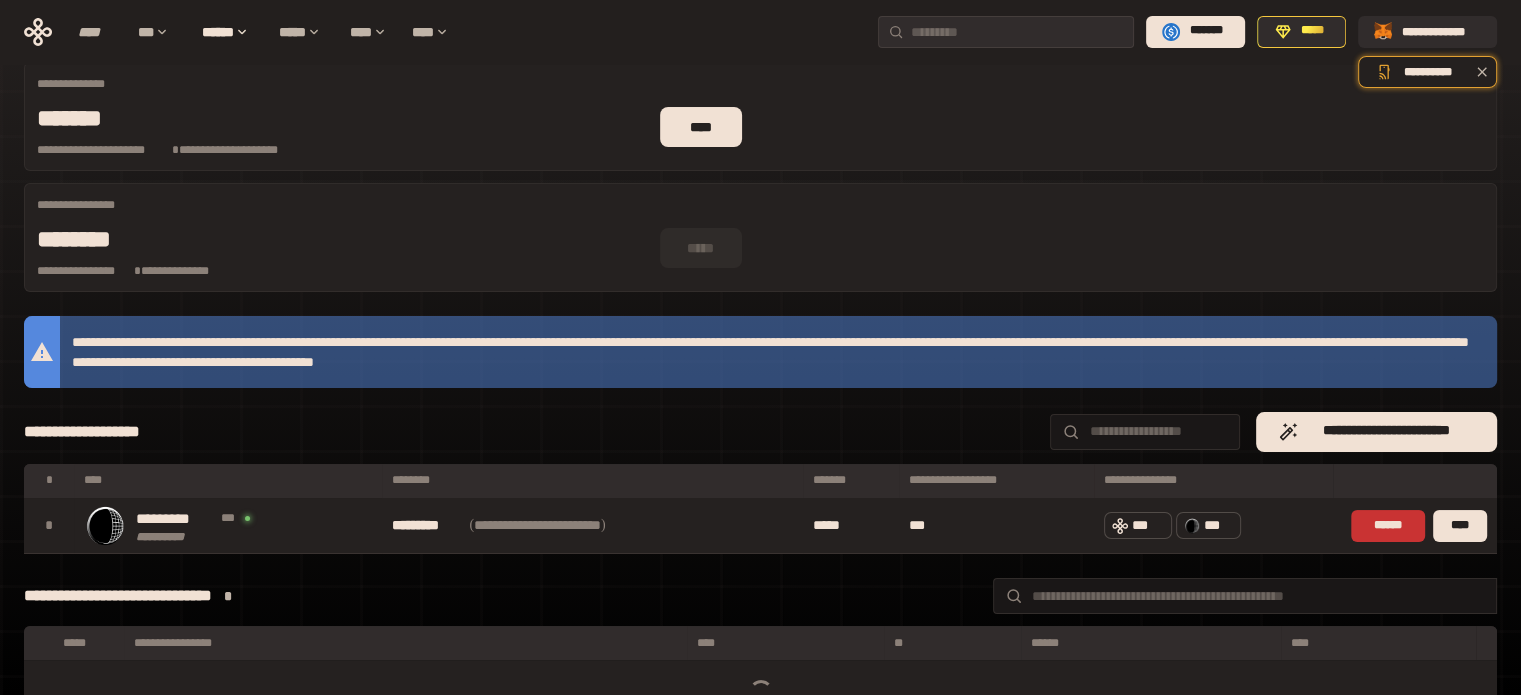 scroll, scrollTop: 299, scrollLeft: 0, axis: vertical 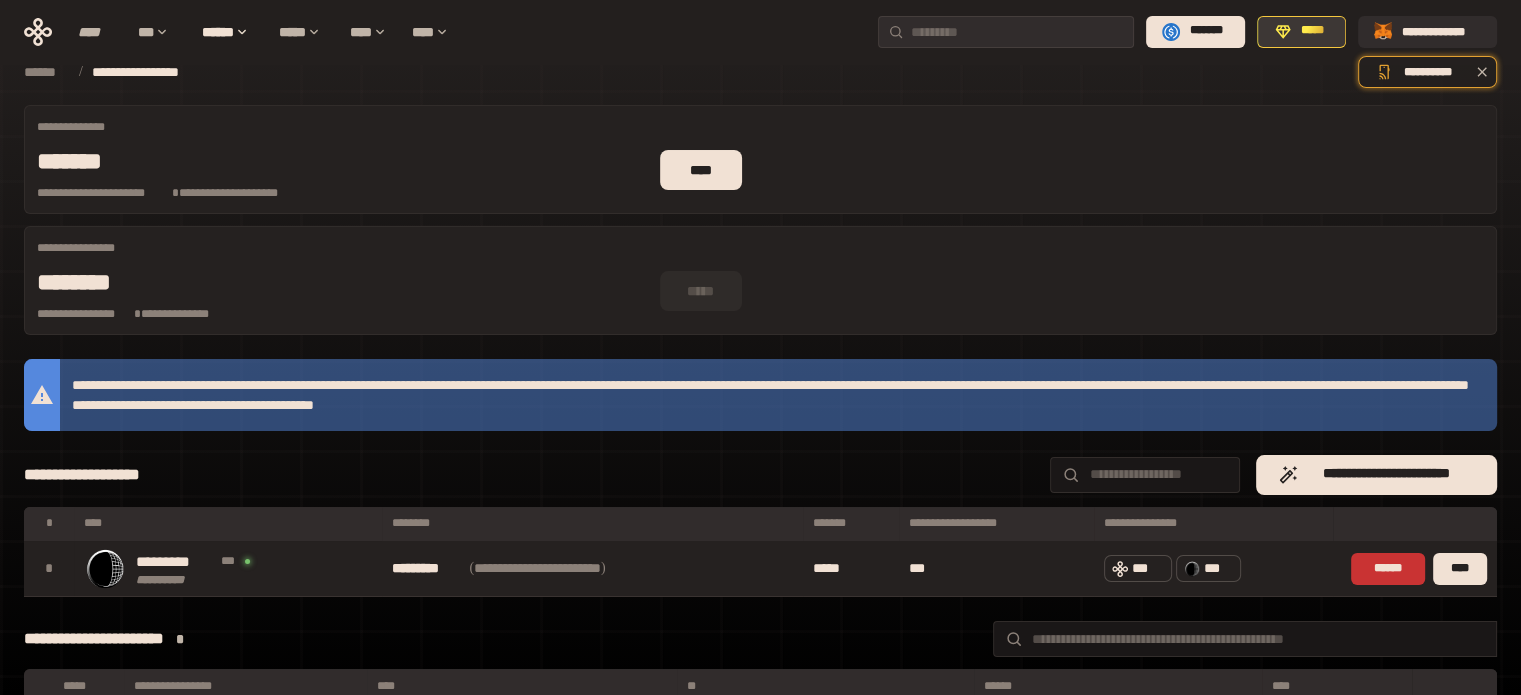 click on "*****" at bounding box center (1312, 31) 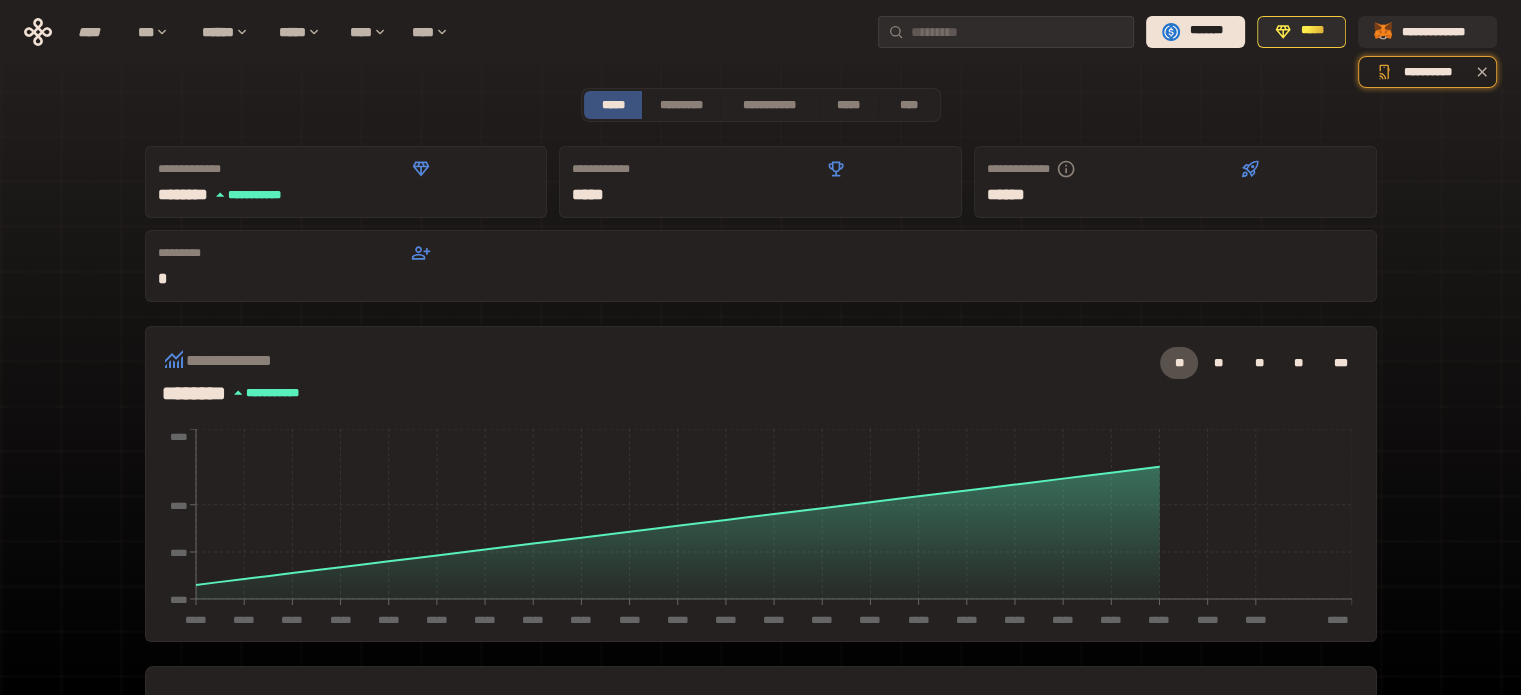 scroll, scrollTop: 453, scrollLeft: 0, axis: vertical 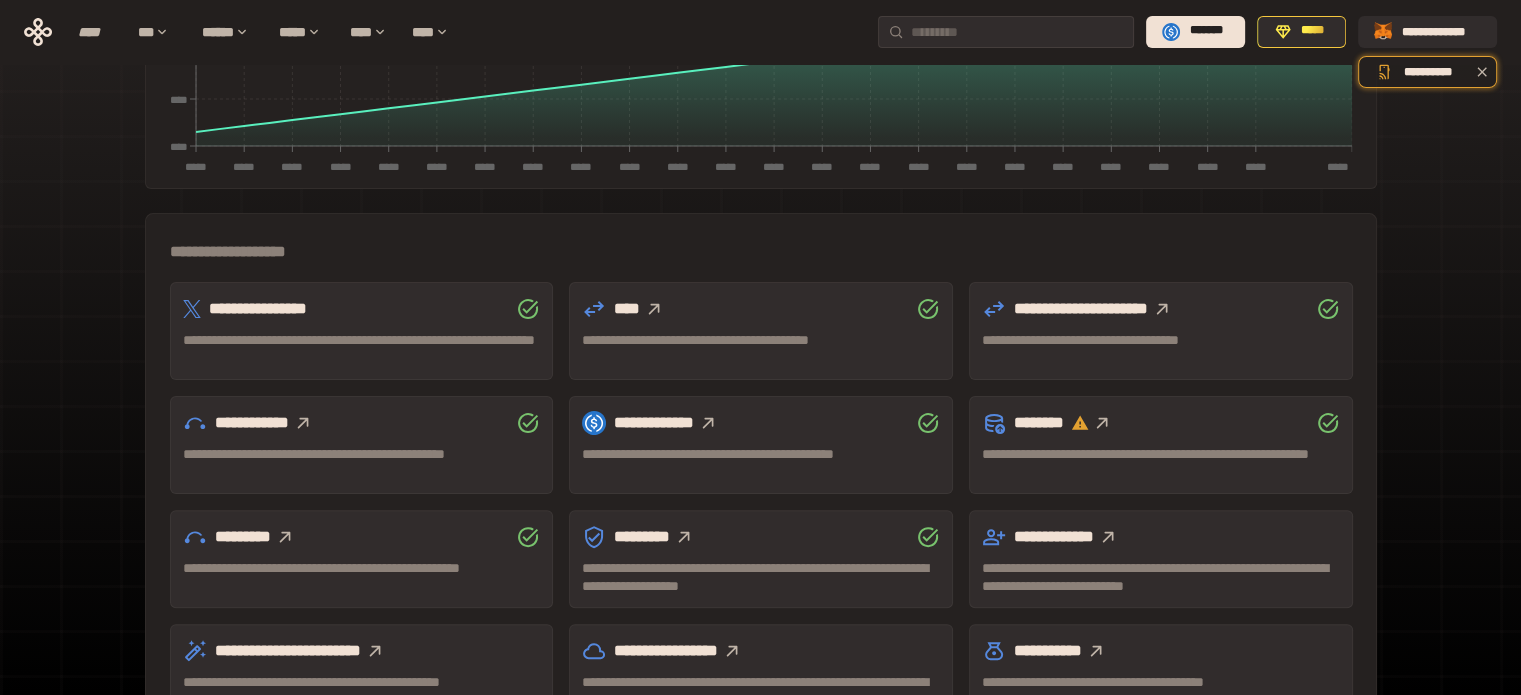 click 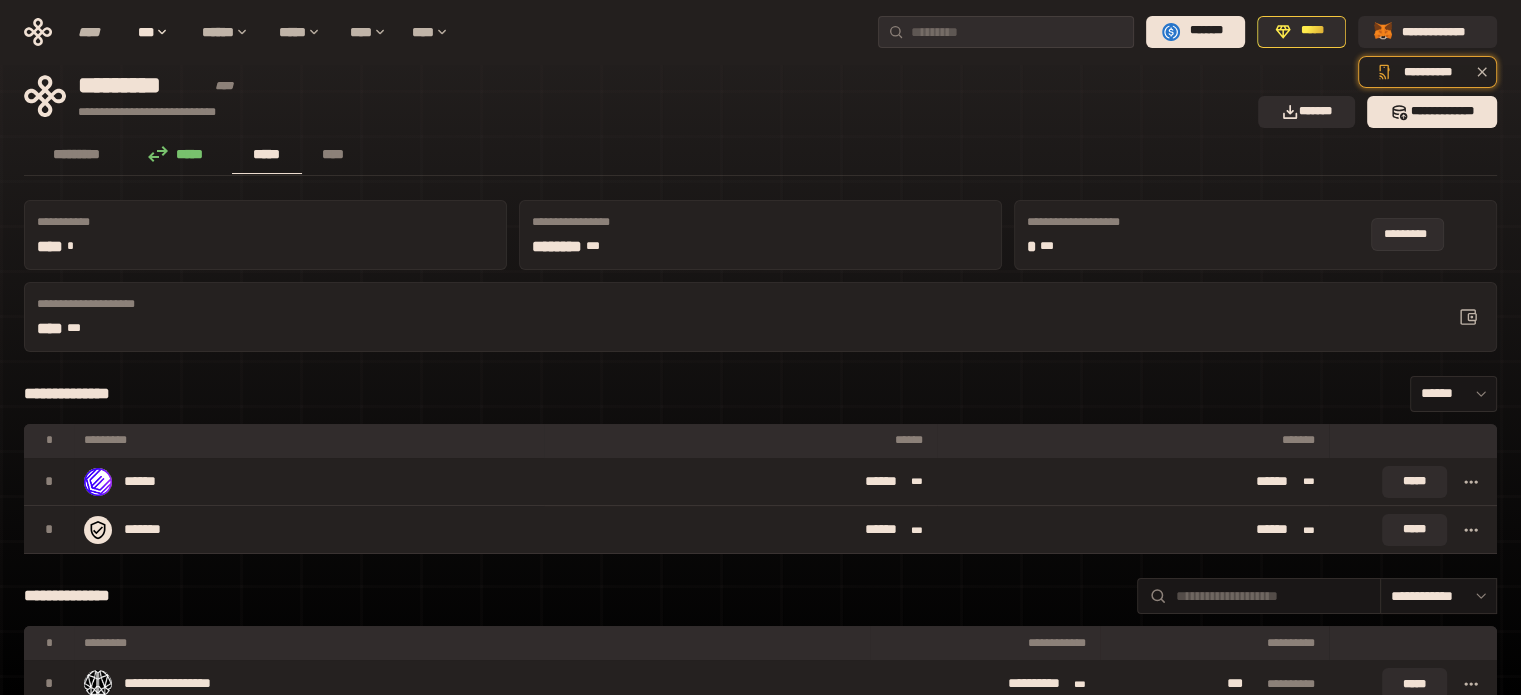 click 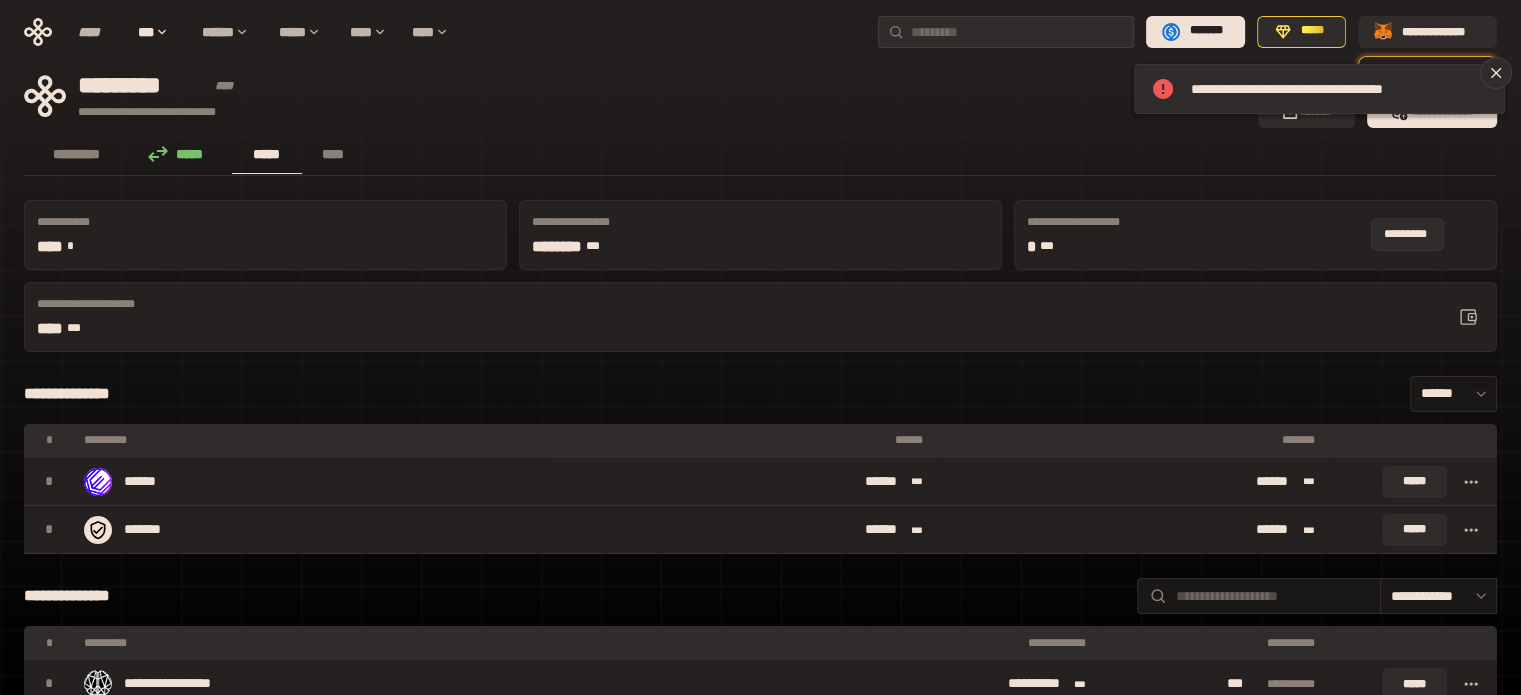 click 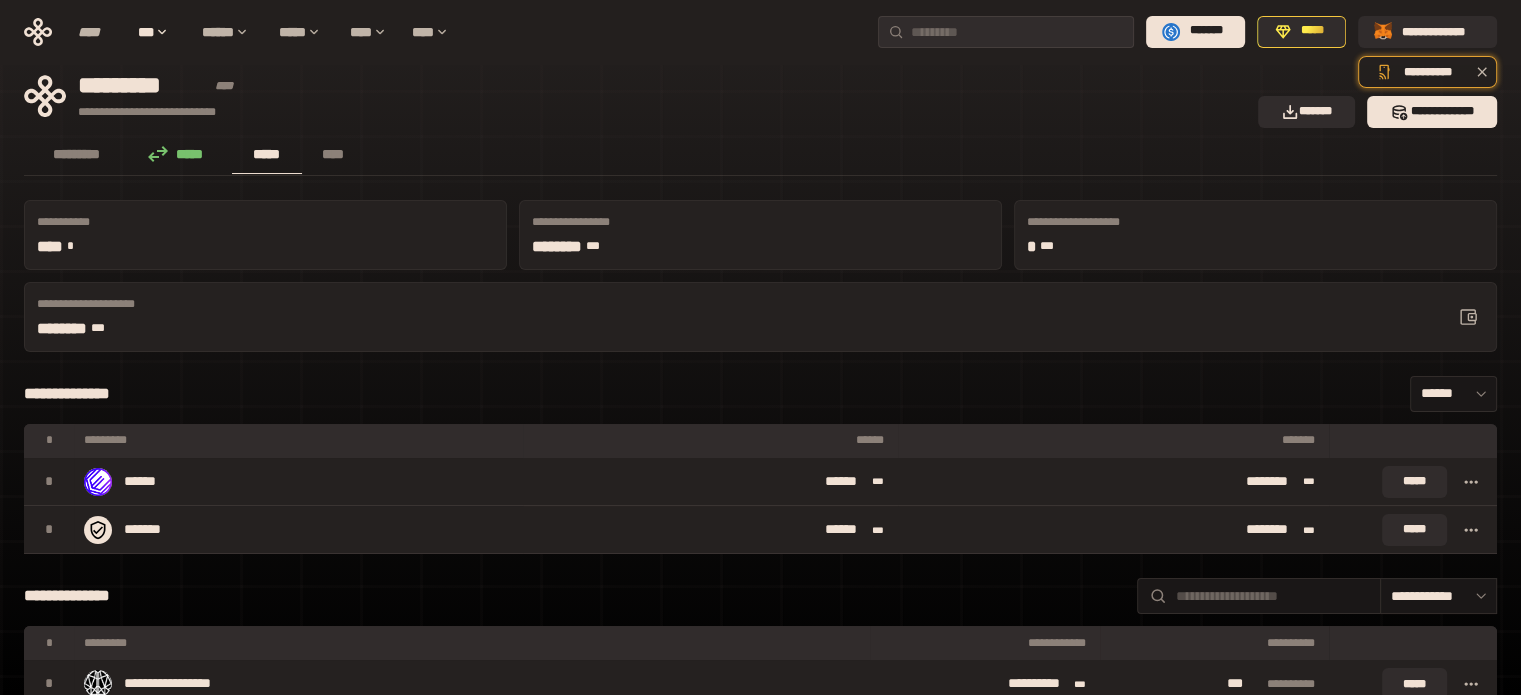 click on "**********" at bounding box center (635, 96) 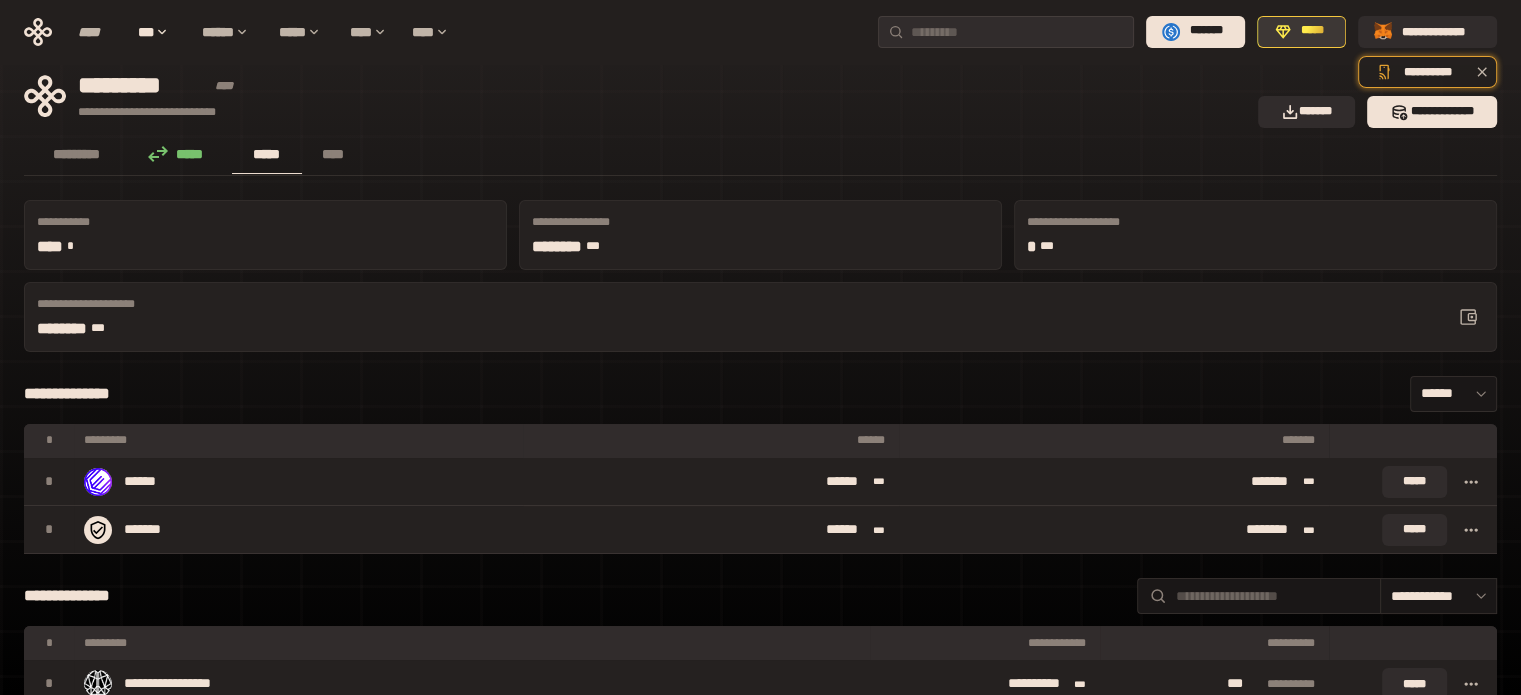 click 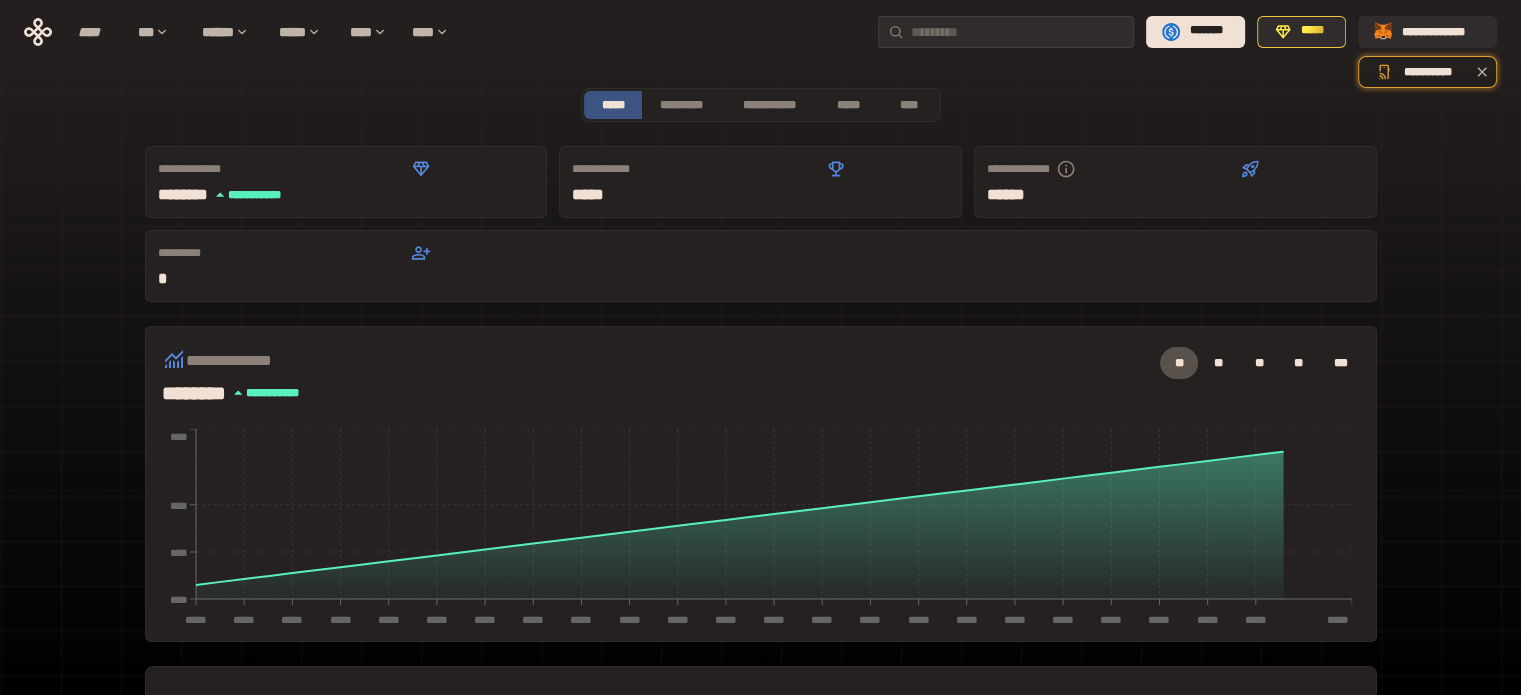 scroll, scrollTop: 509, scrollLeft: 0, axis: vertical 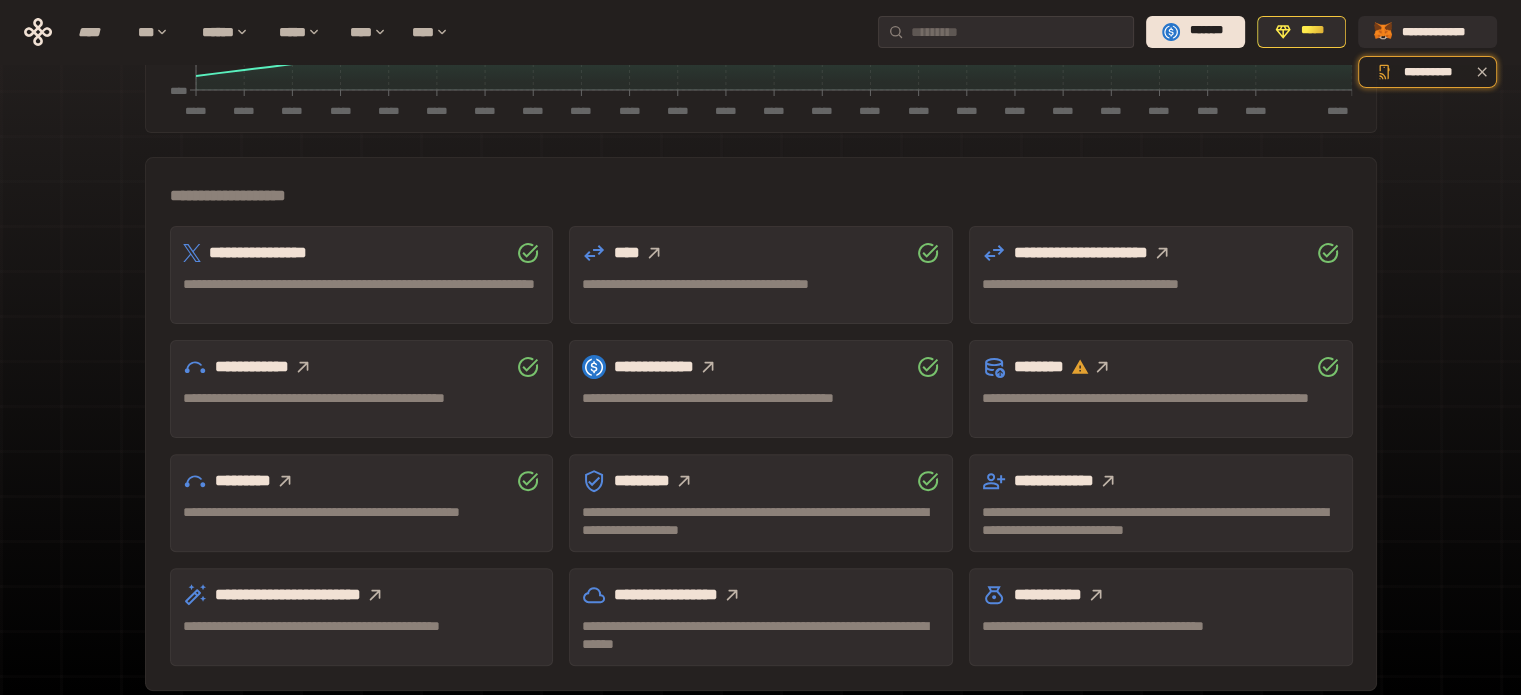 click 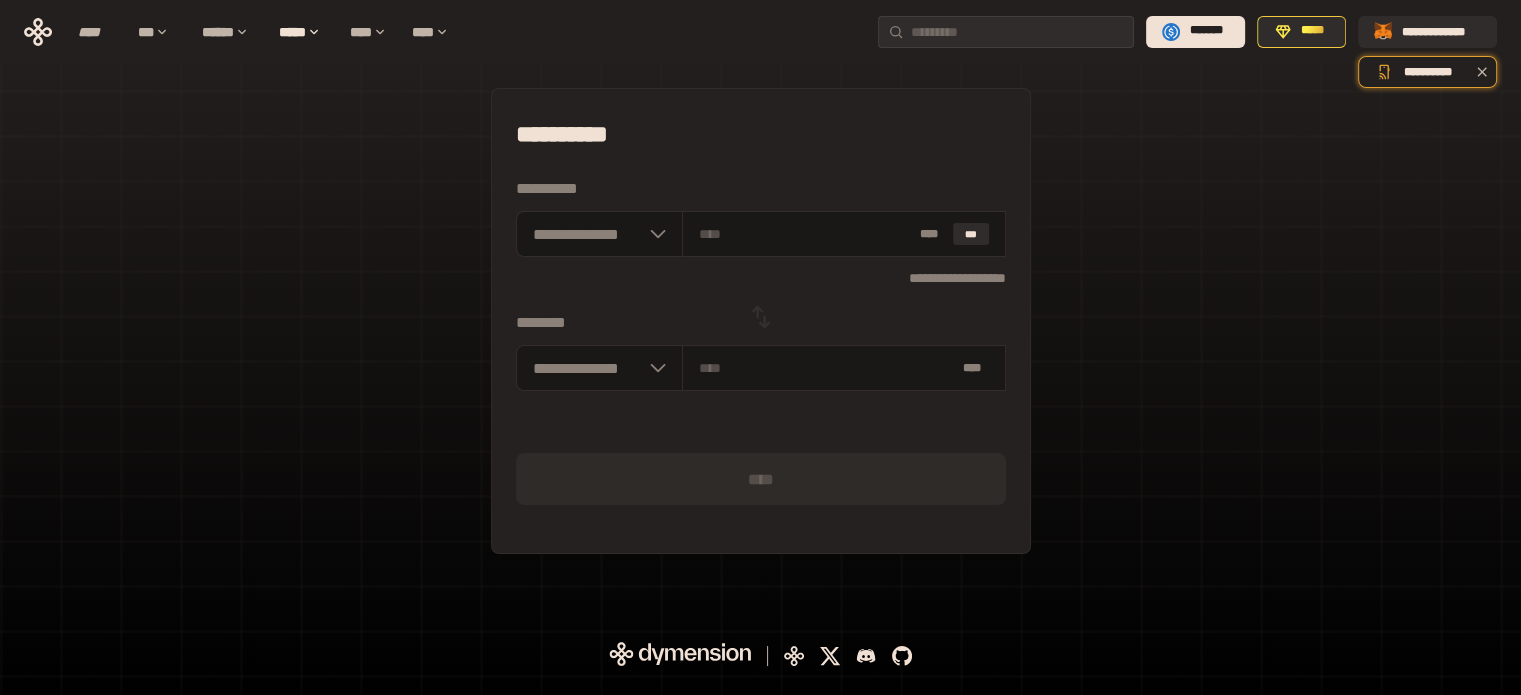 scroll, scrollTop: 0, scrollLeft: 0, axis: both 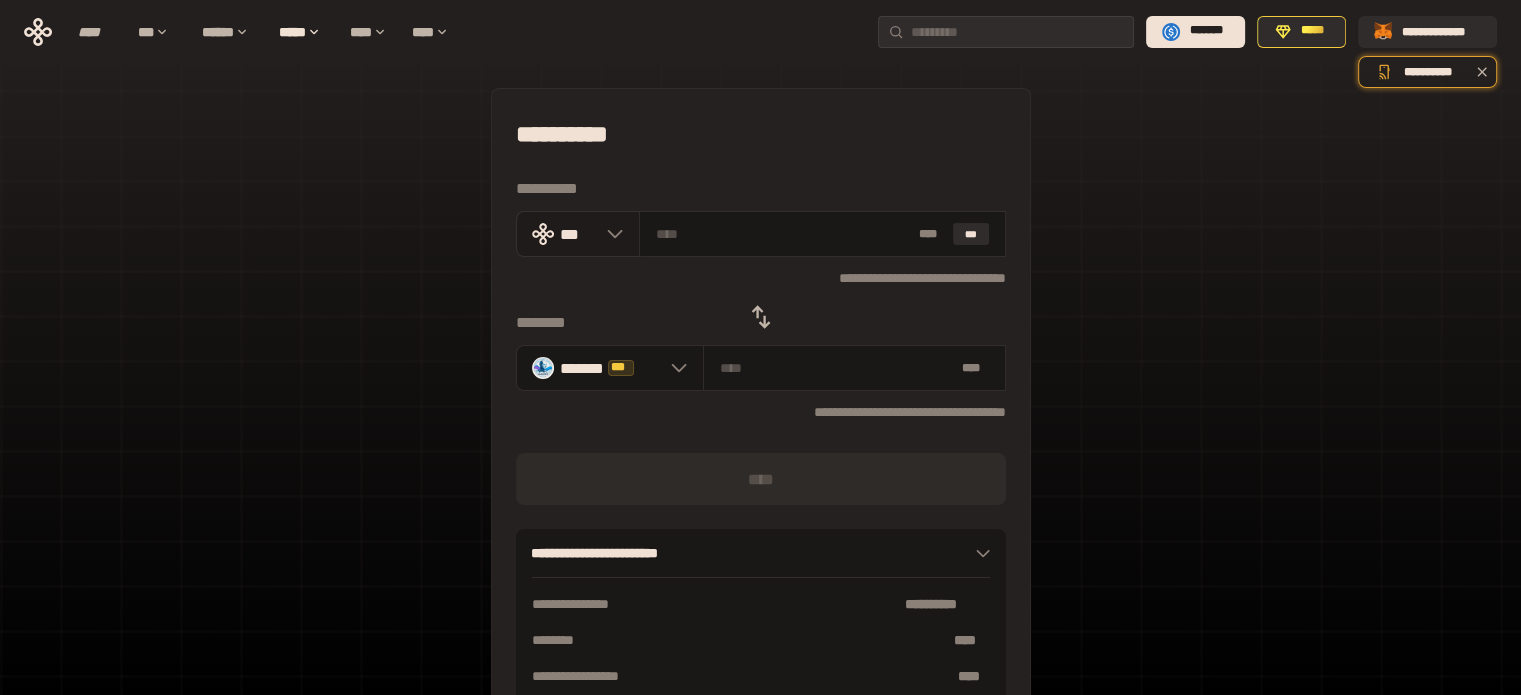 click 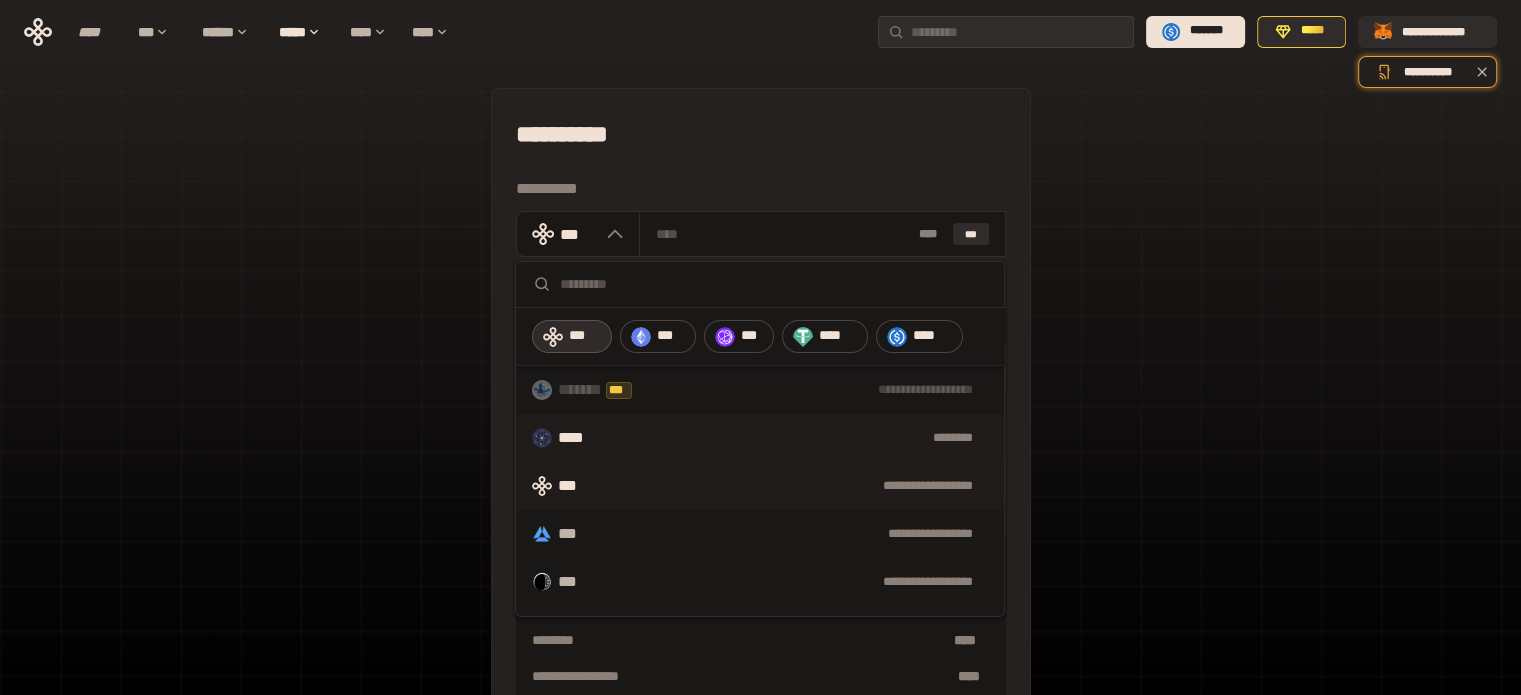 click on "********" at bounding box center (801, 438) 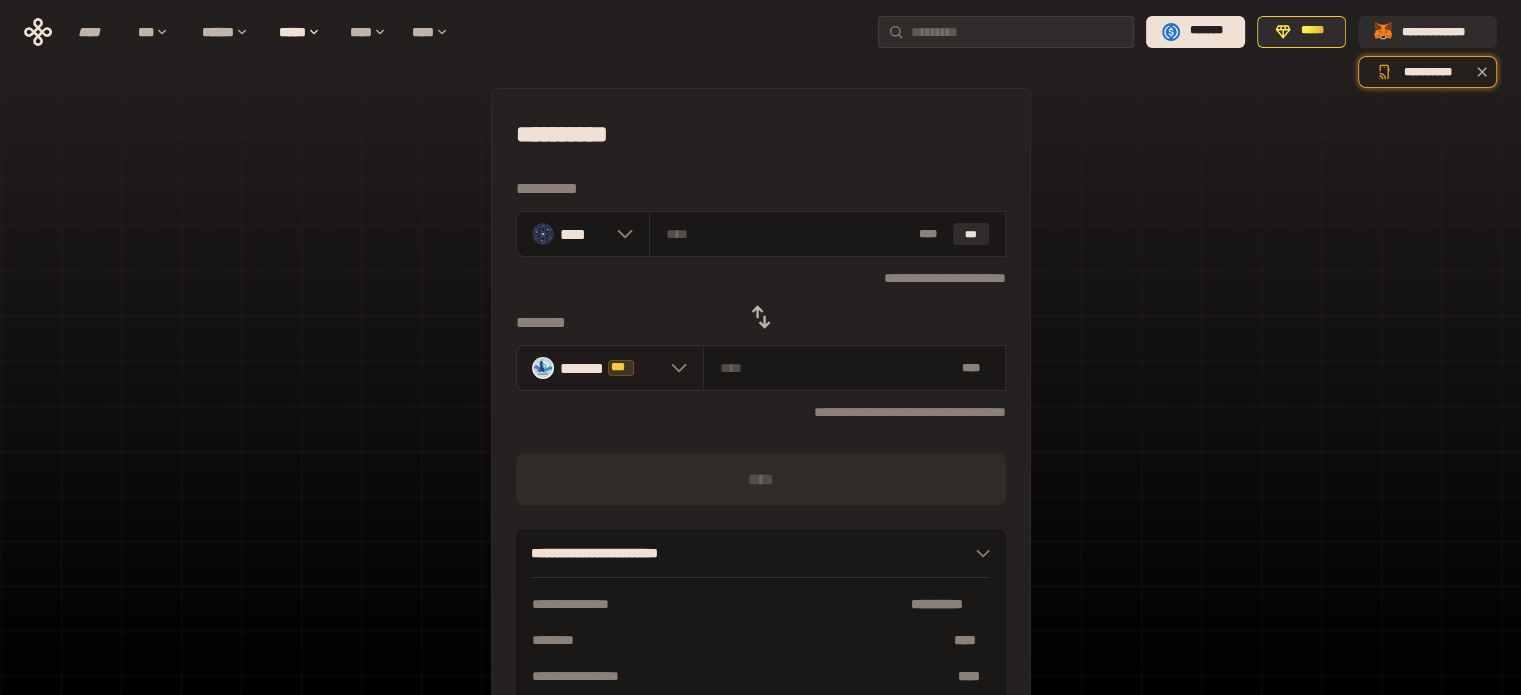 click 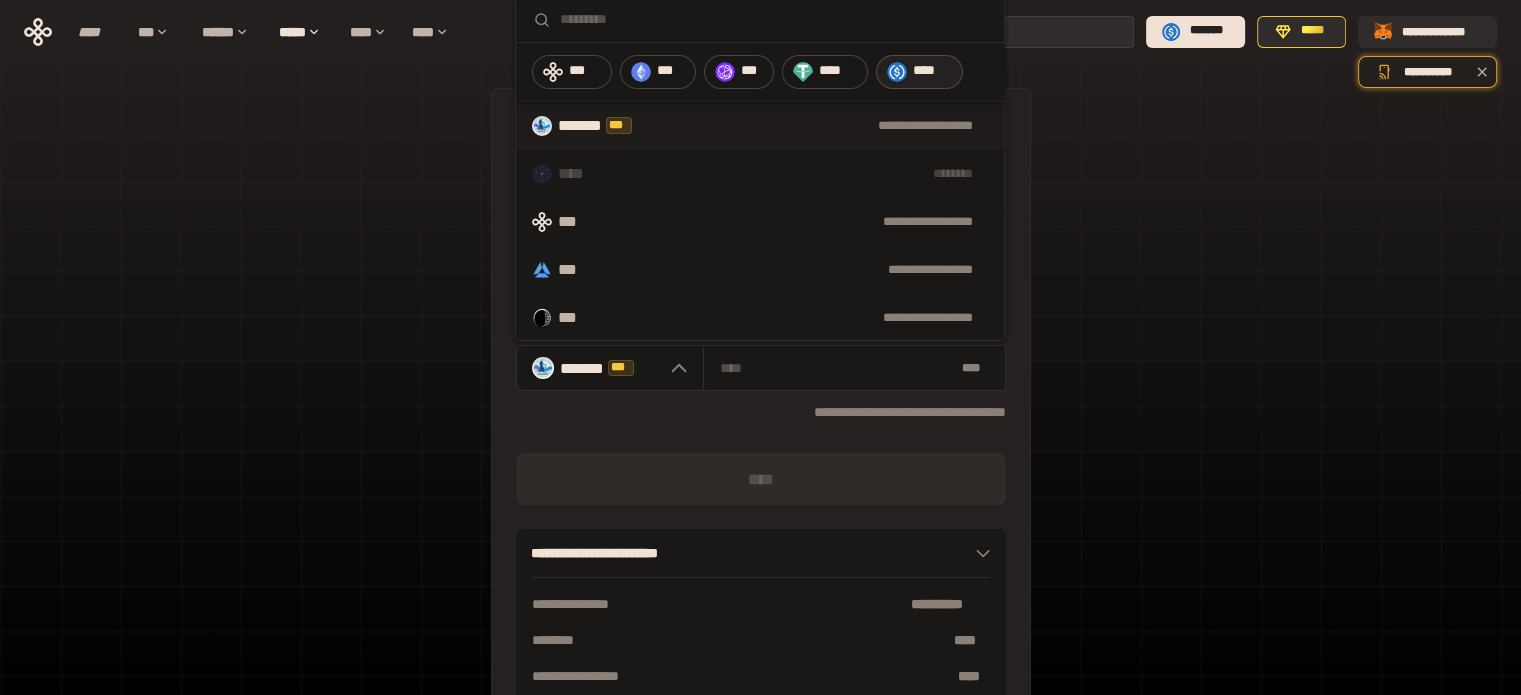 click on "****" at bounding box center (933, 71) 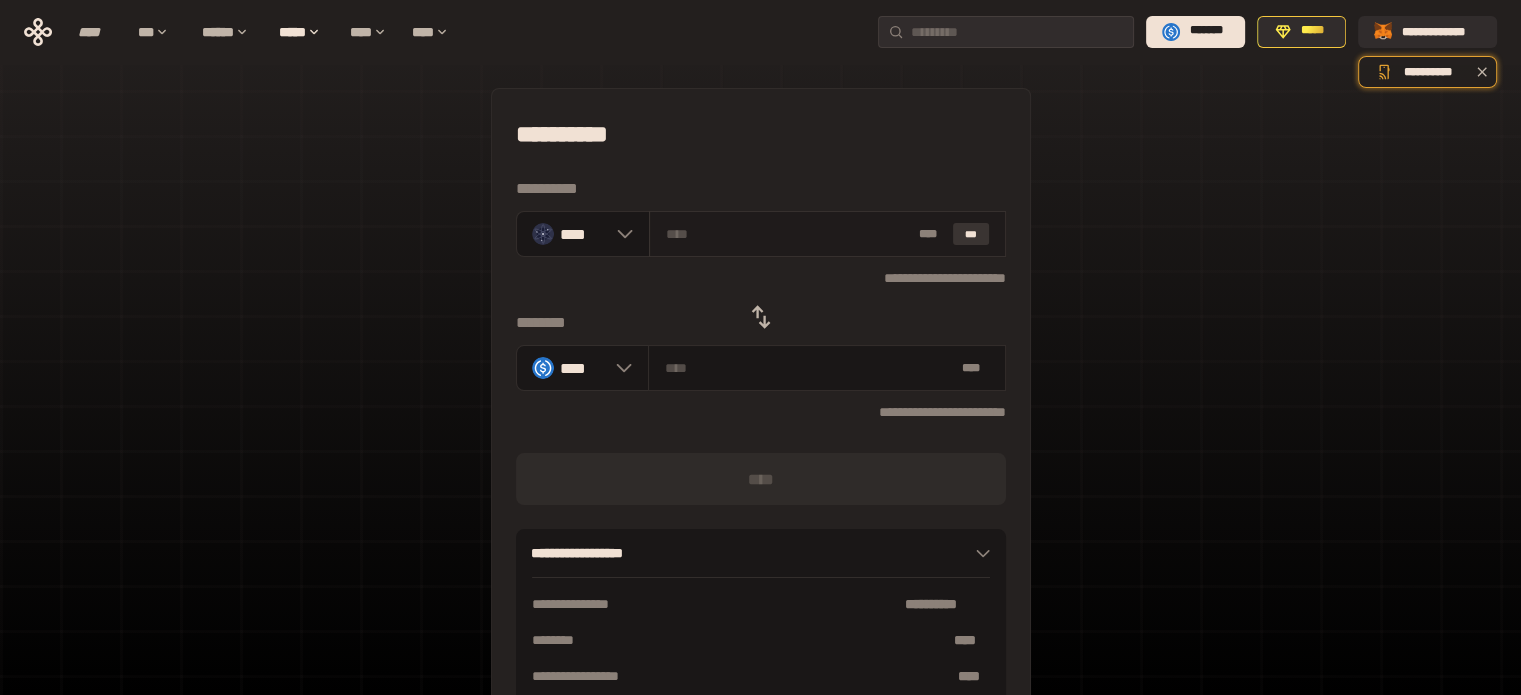click on "***" at bounding box center [971, 234] 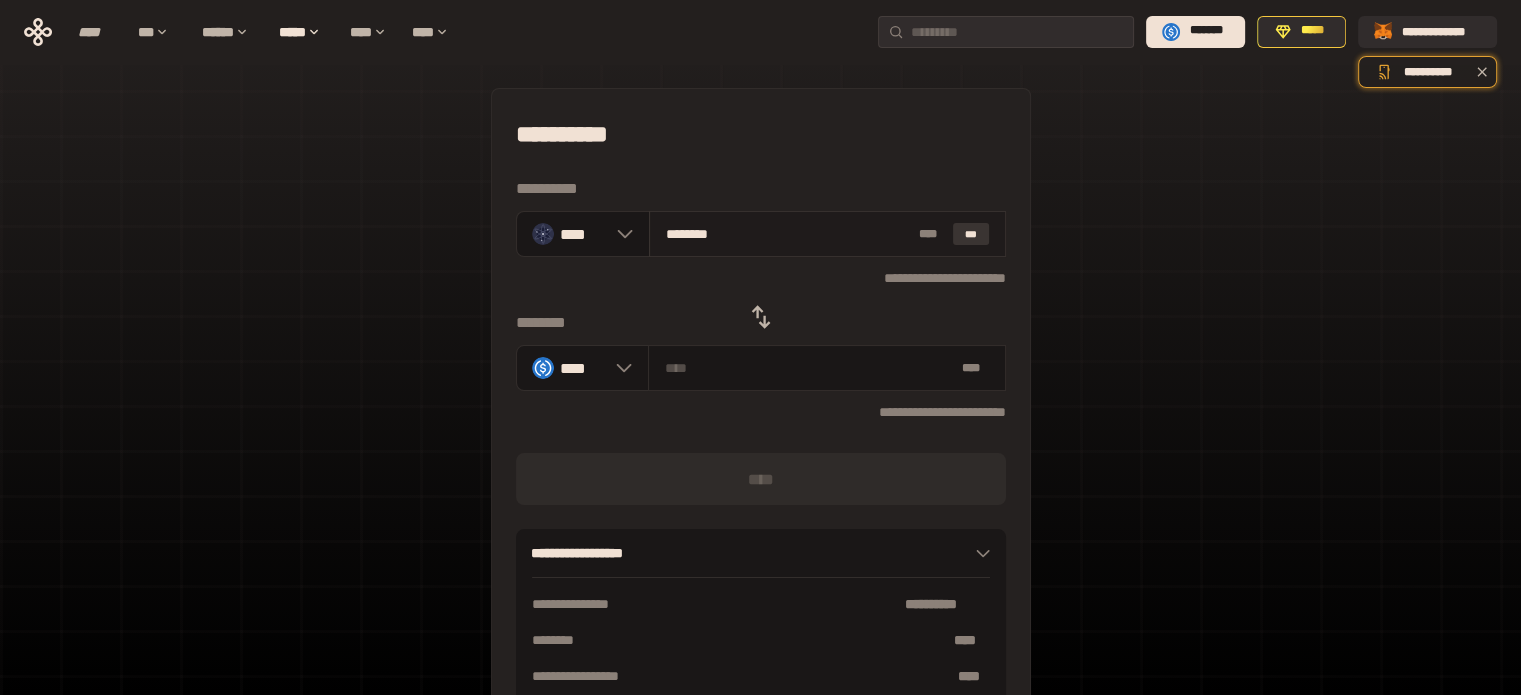 type on "********" 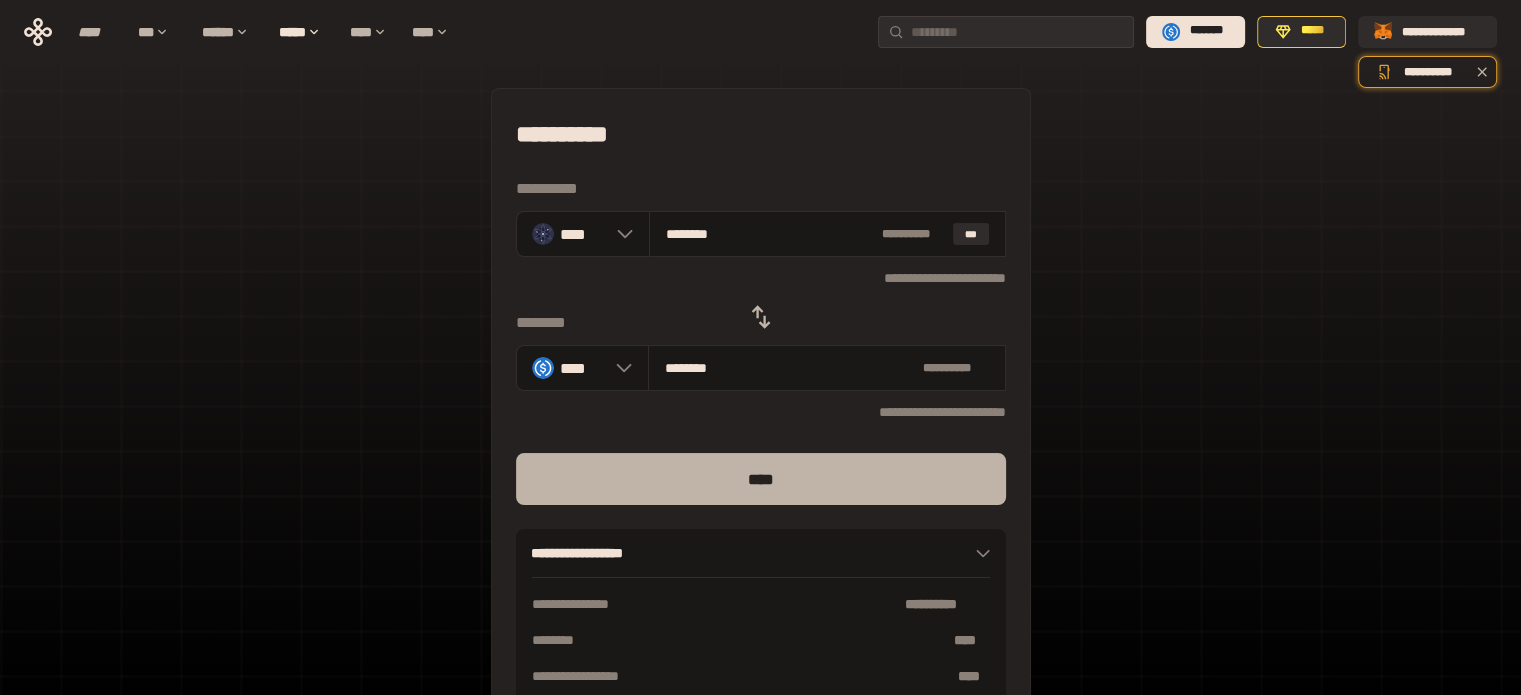 click on "****" at bounding box center (761, 479) 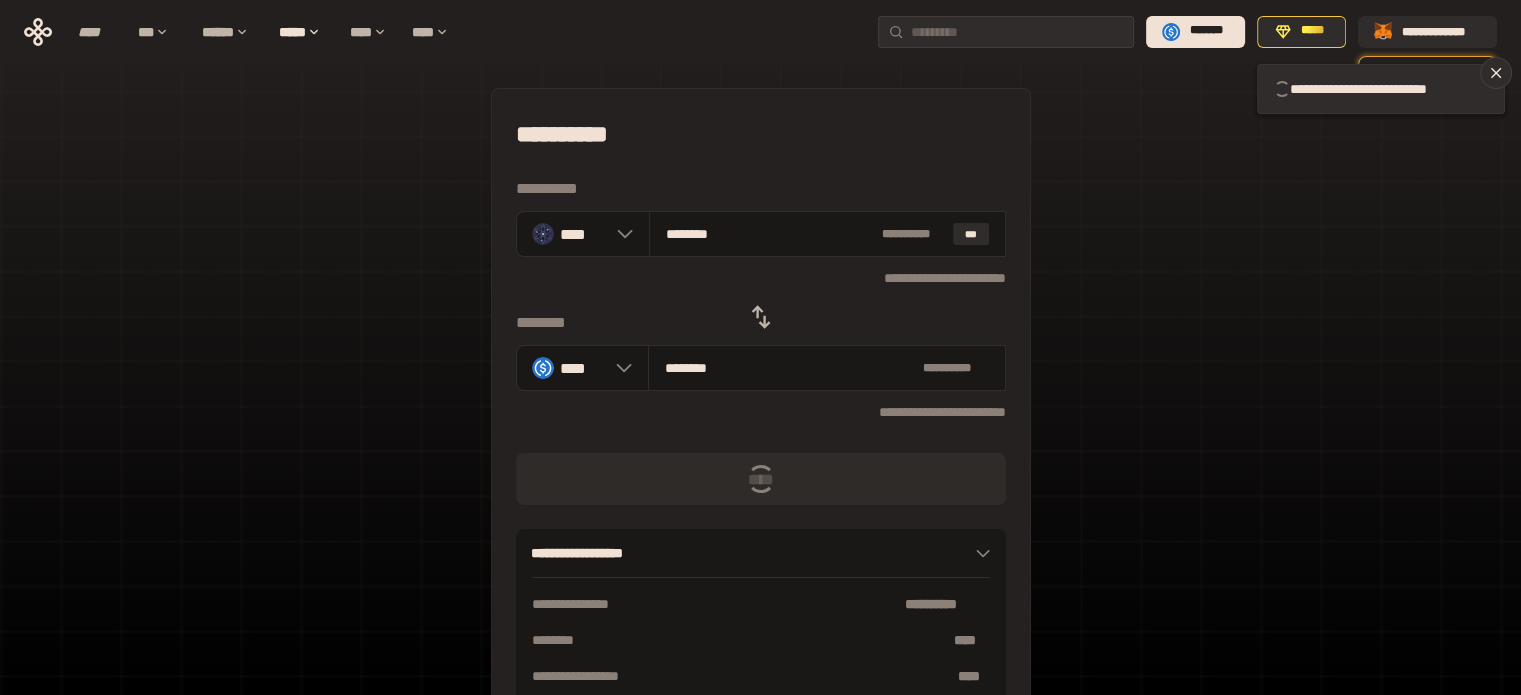 type 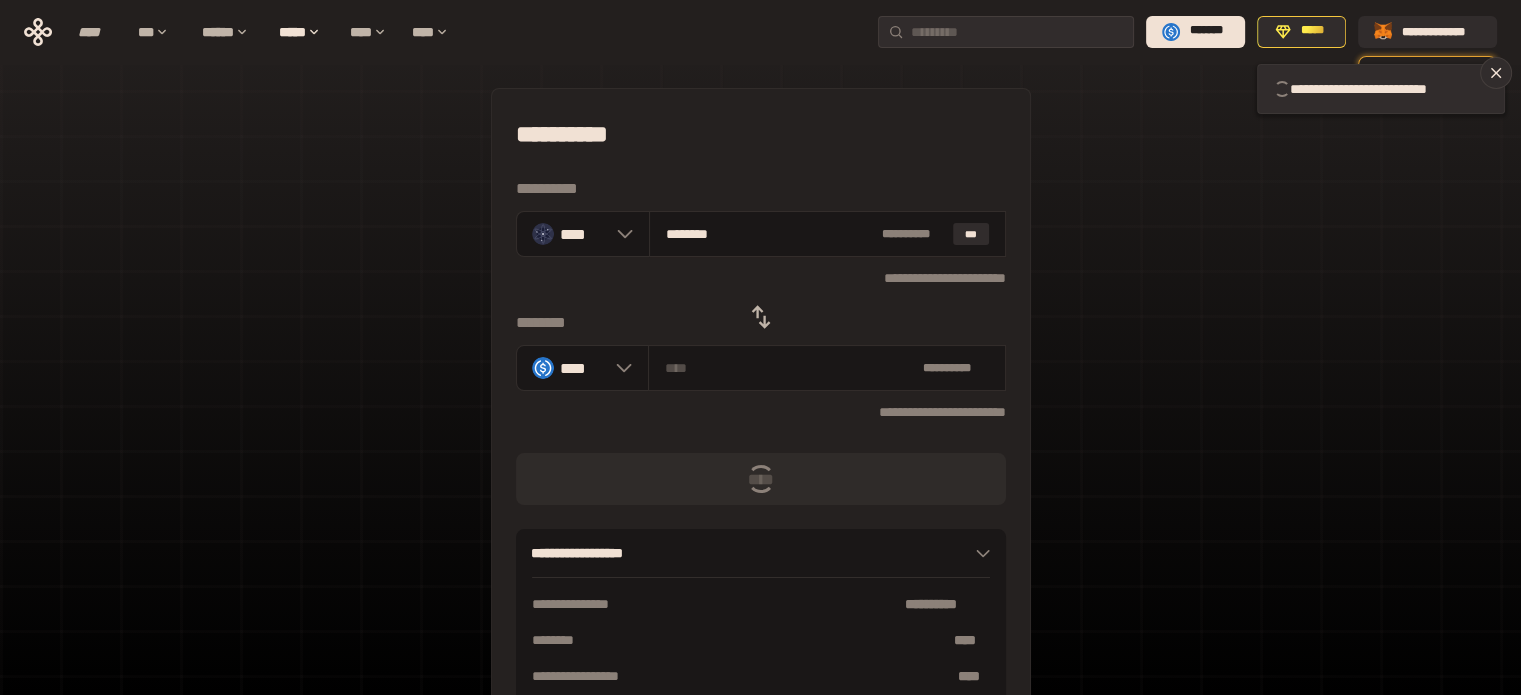 type 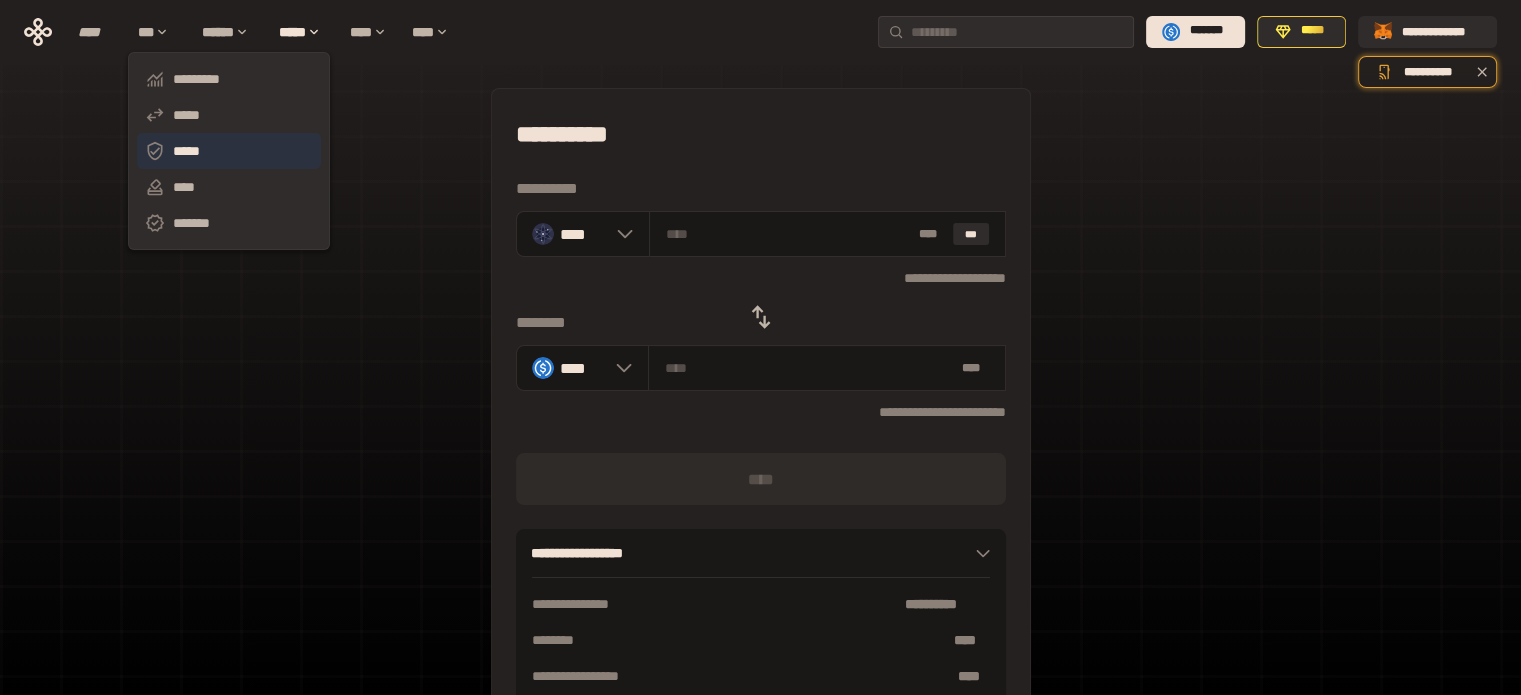 click on "*****" at bounding box center (229, 151) 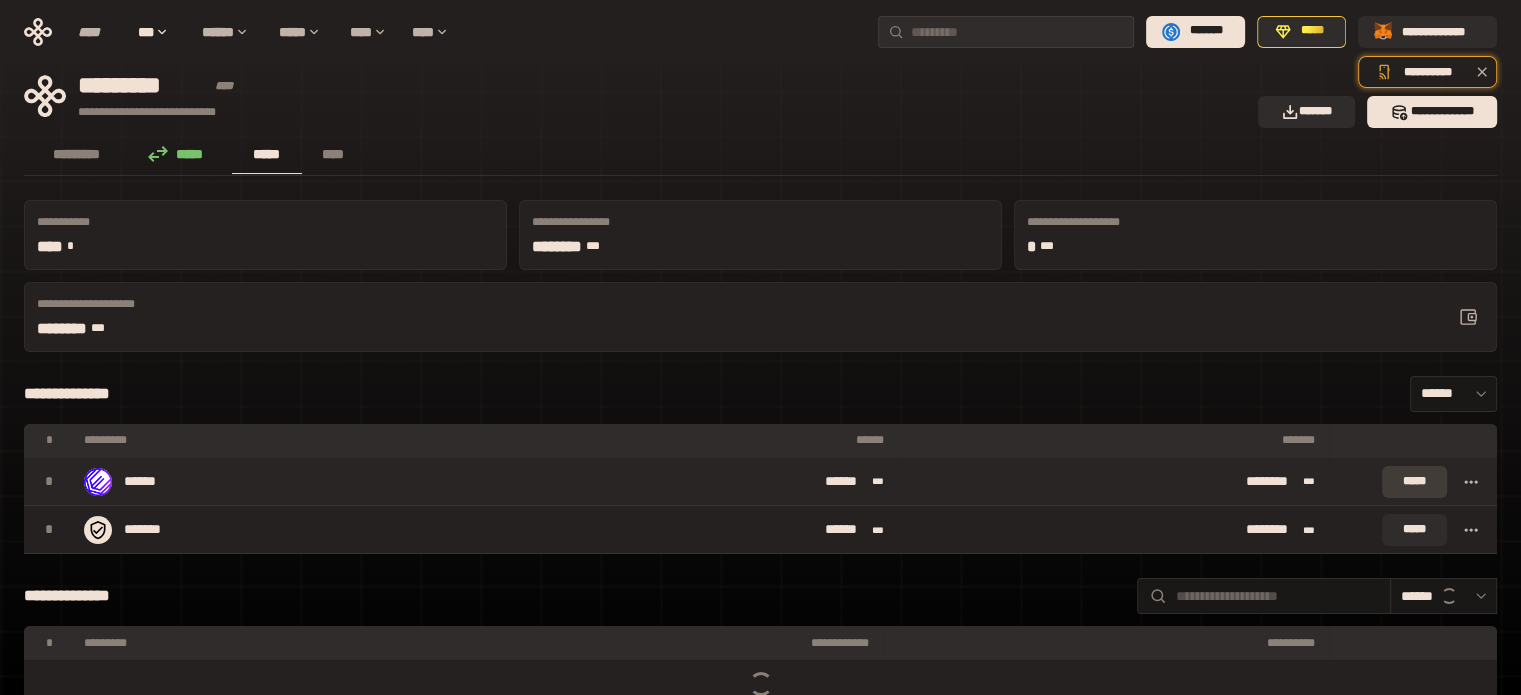 click on "*****" at bounding box center (1414, 482) 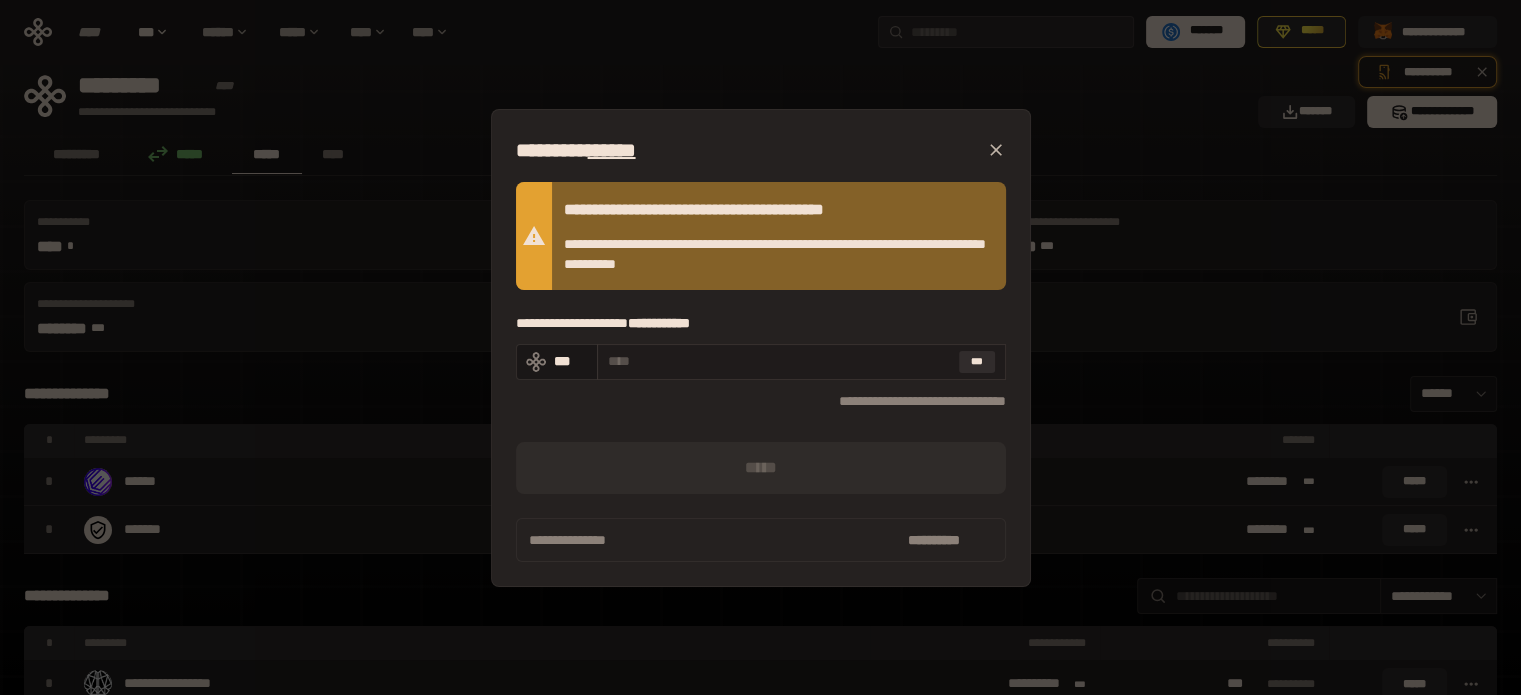 click at bounding box center (779, 361) 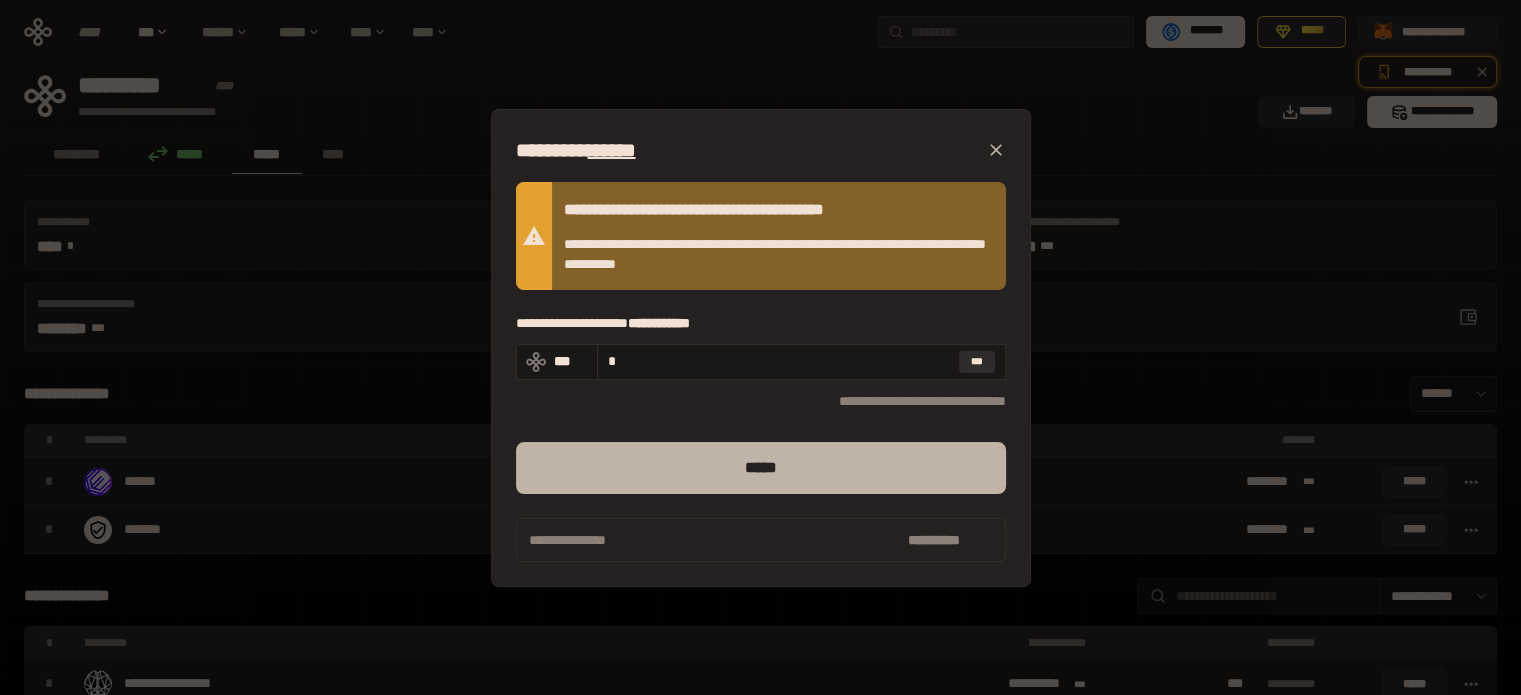 type on "*" 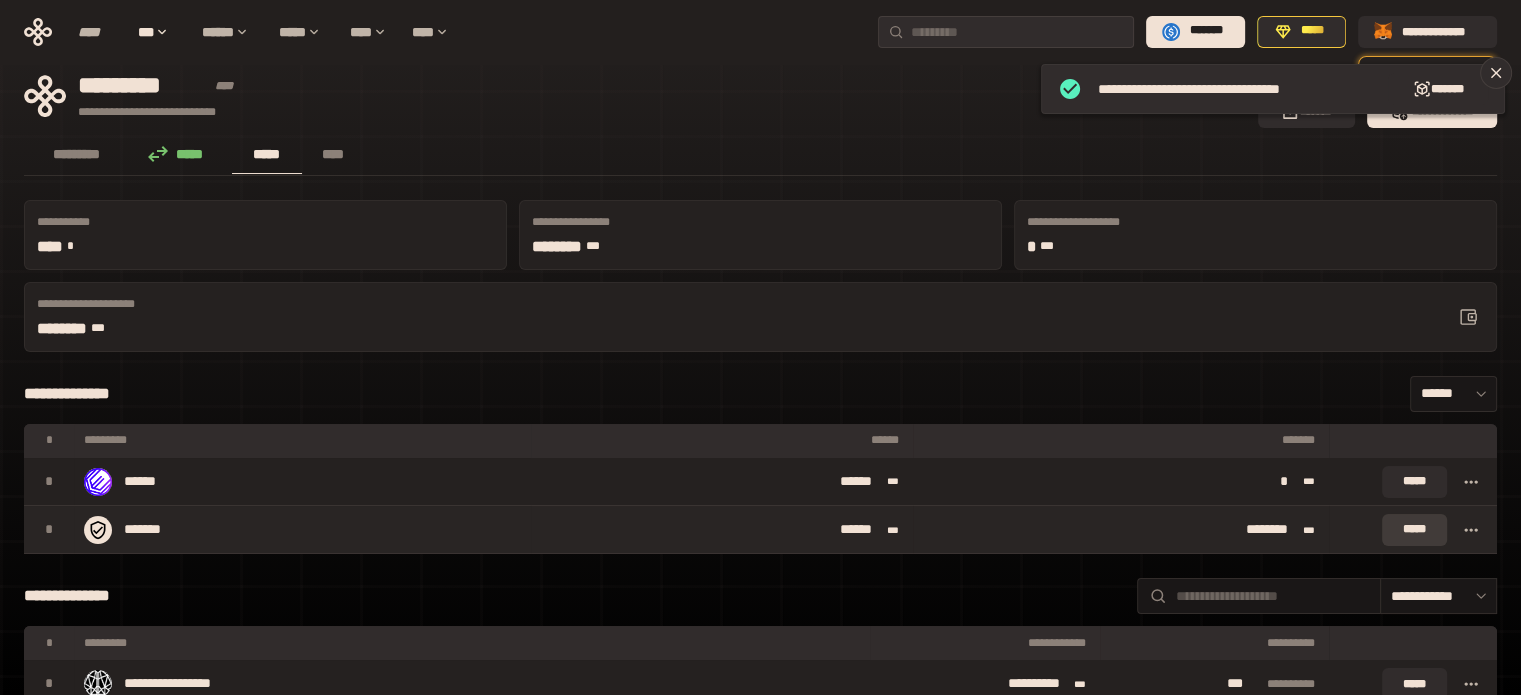 click on "*****" at bounding box center (1414, 530) 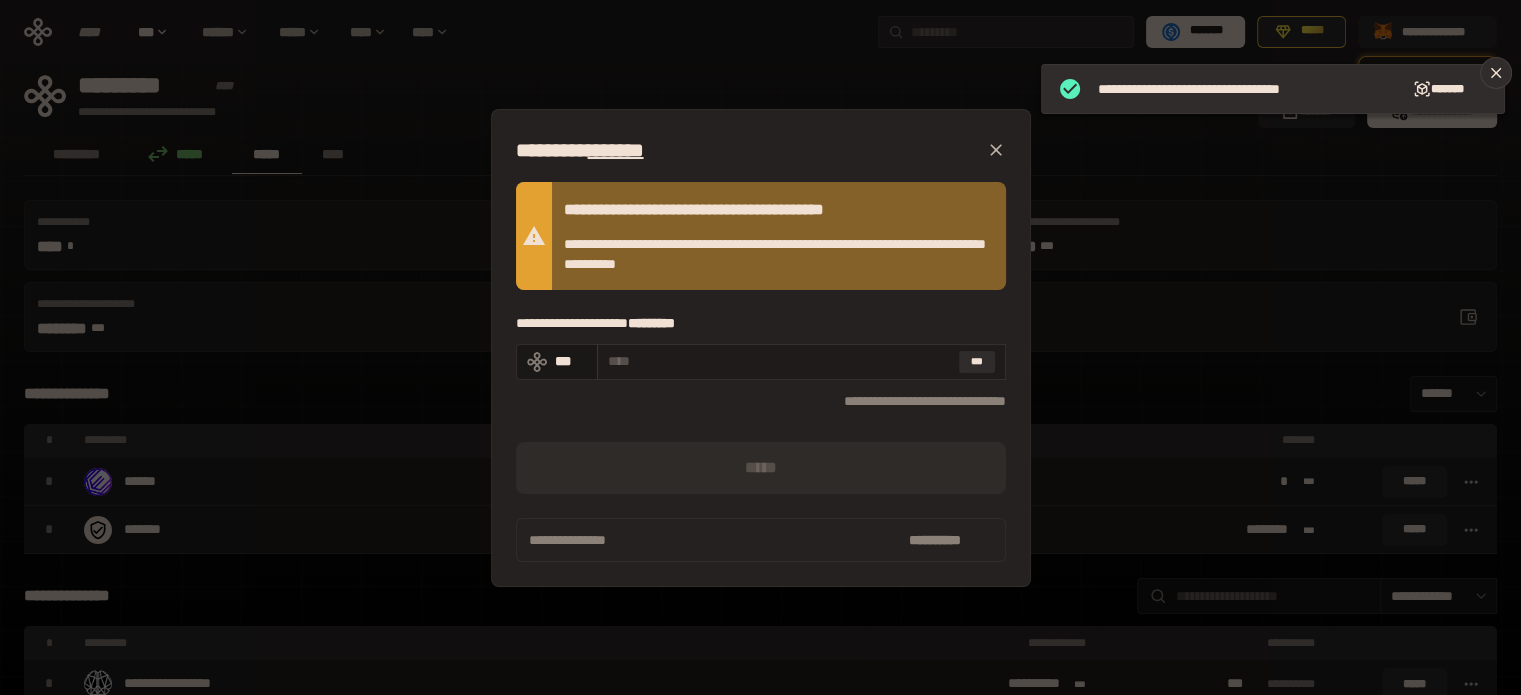 click at bounding box center [779, 361] 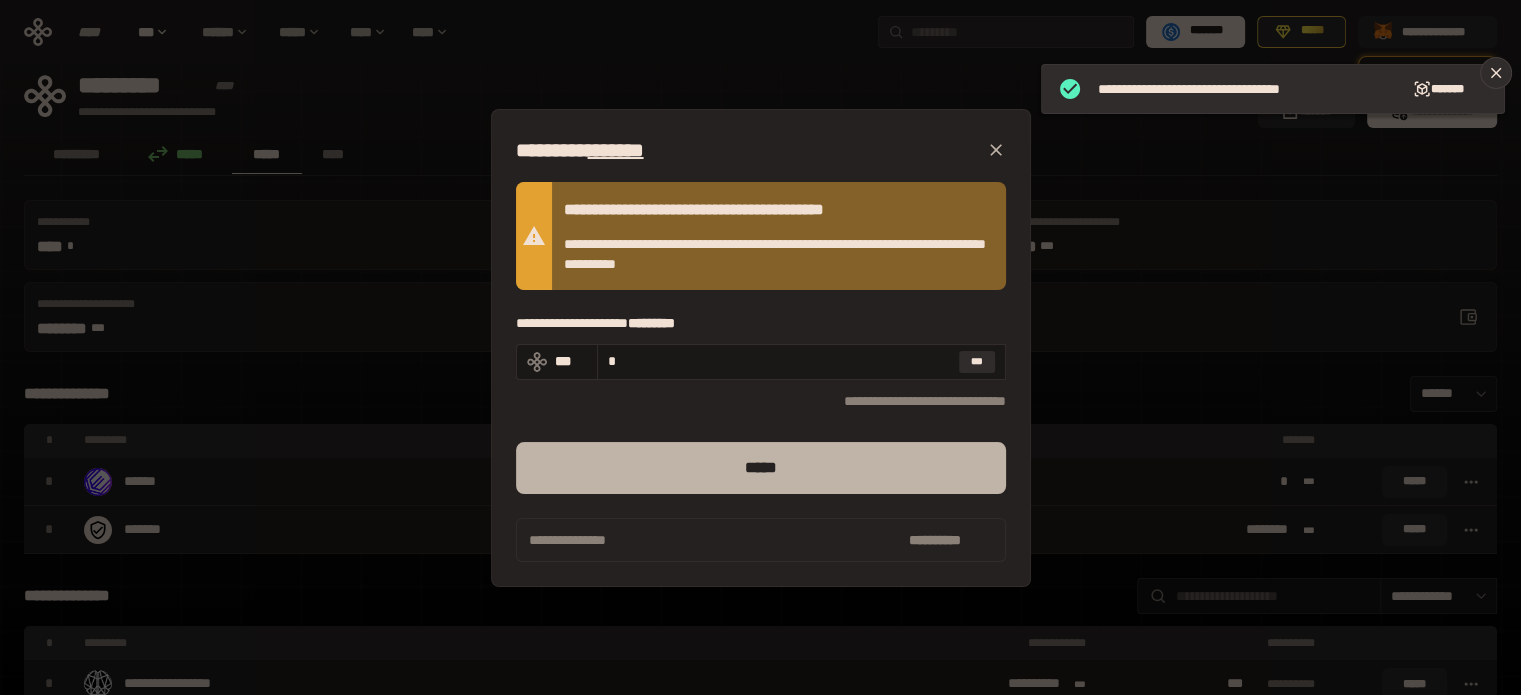type on "*" 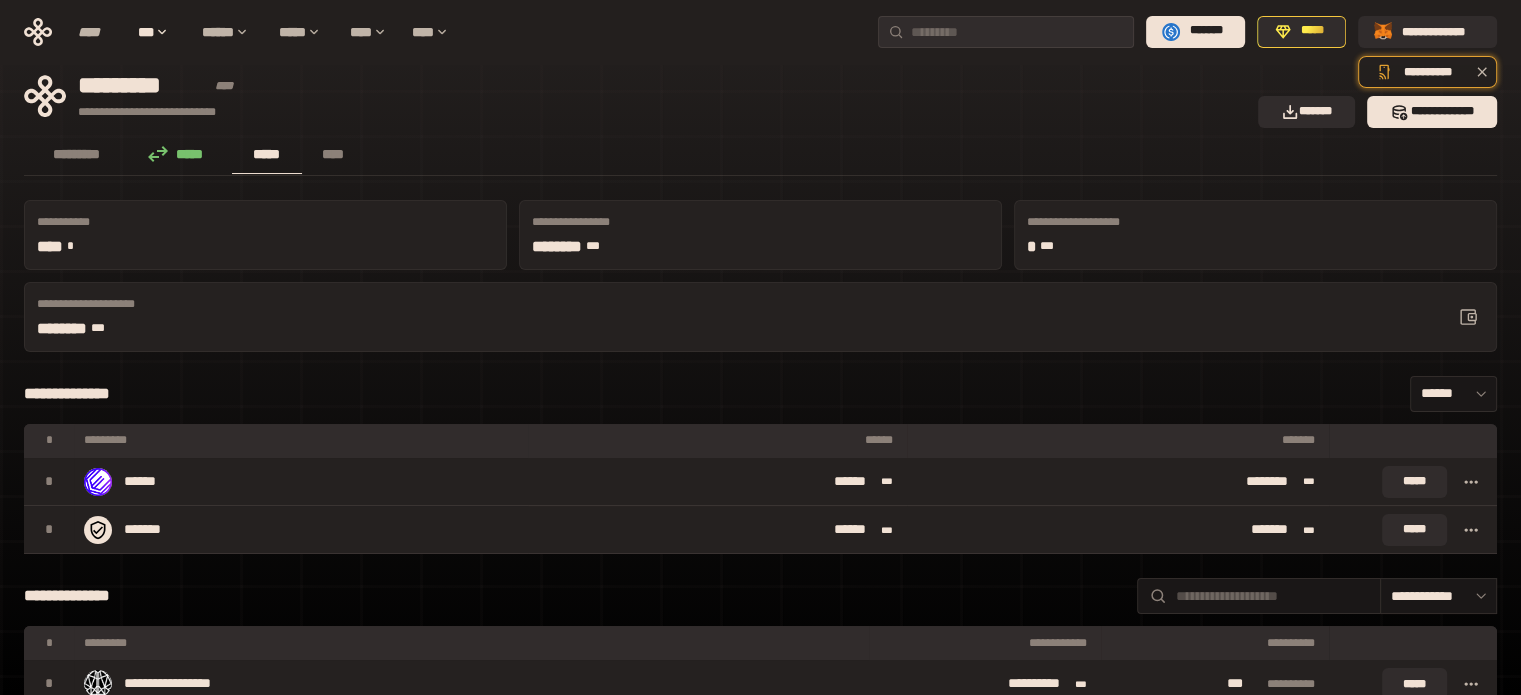 click on "**********" at bounding box center (760, 3278) 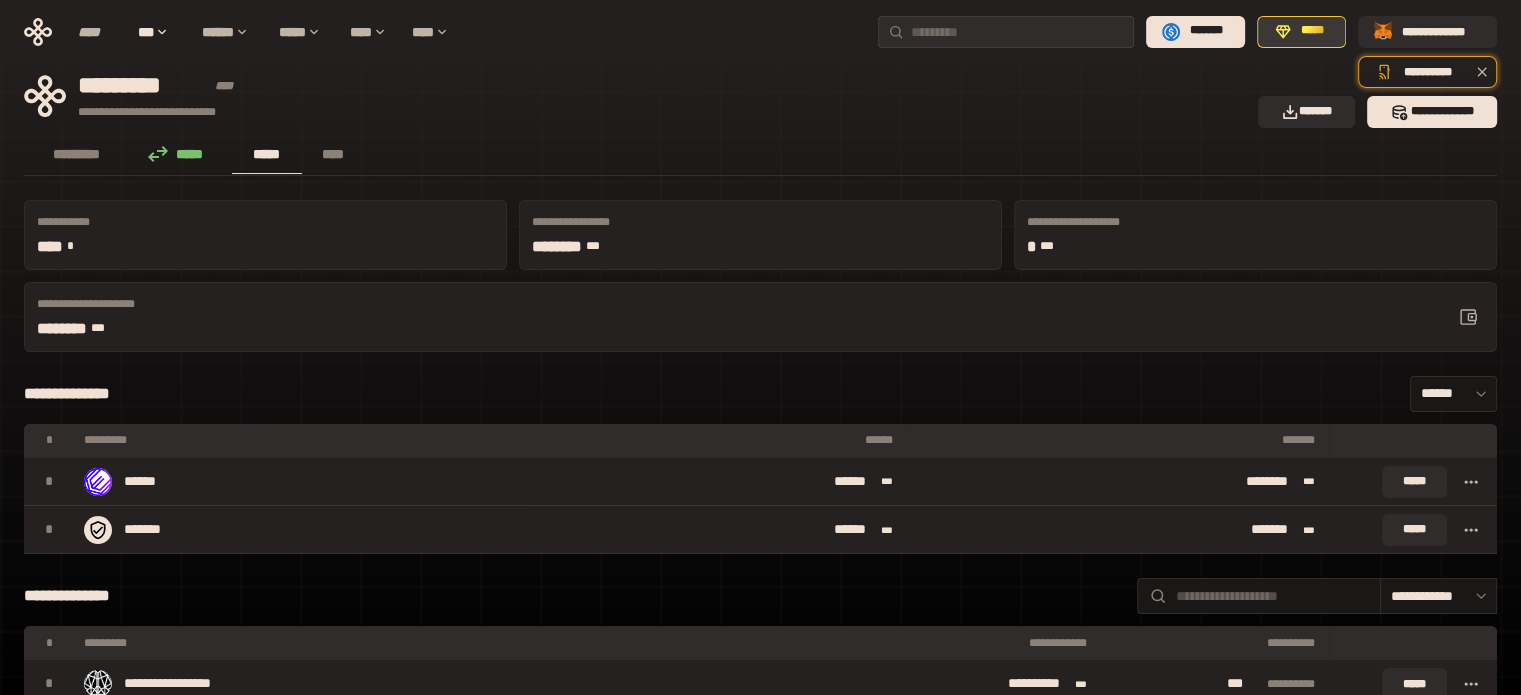 click on "*****" at bounding box center [1312, 31] 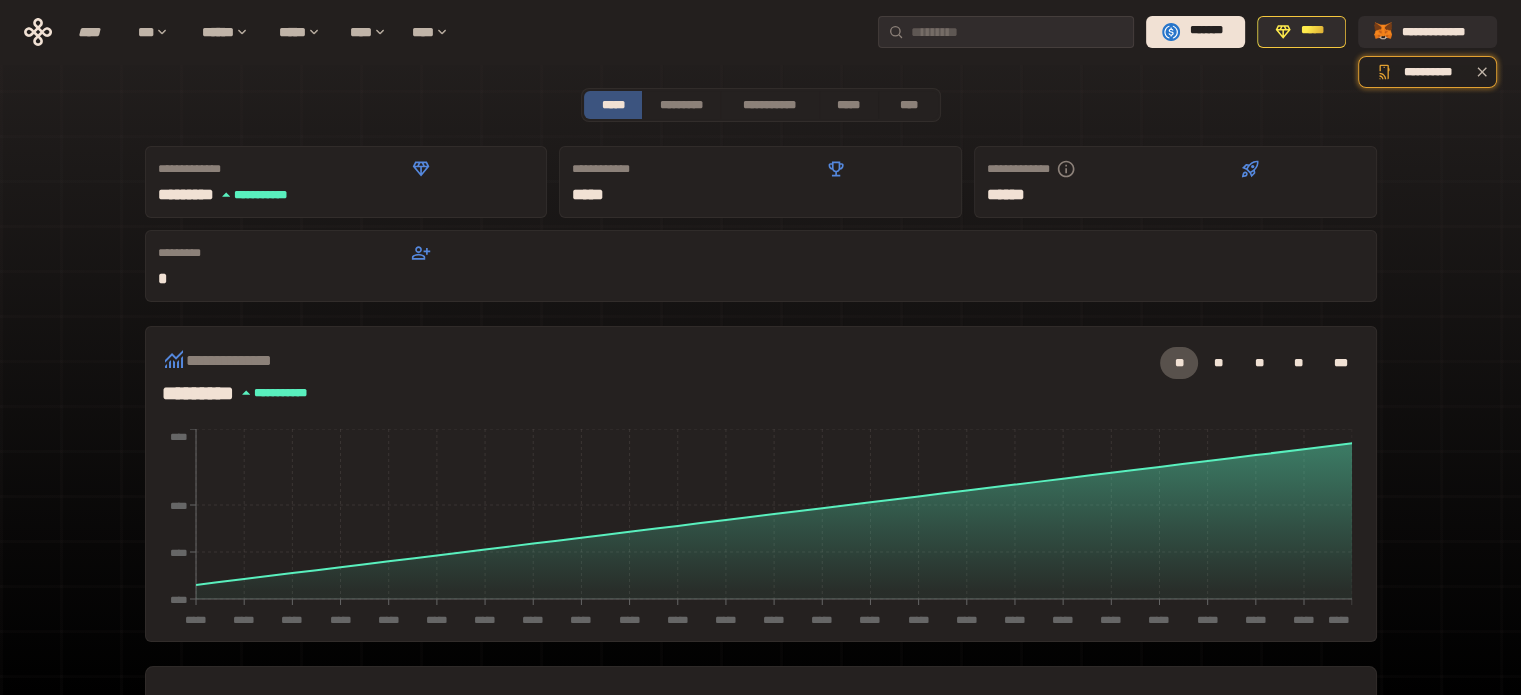 scroll, scrollTop: 509, scrollLeft: 0, axis: vertical 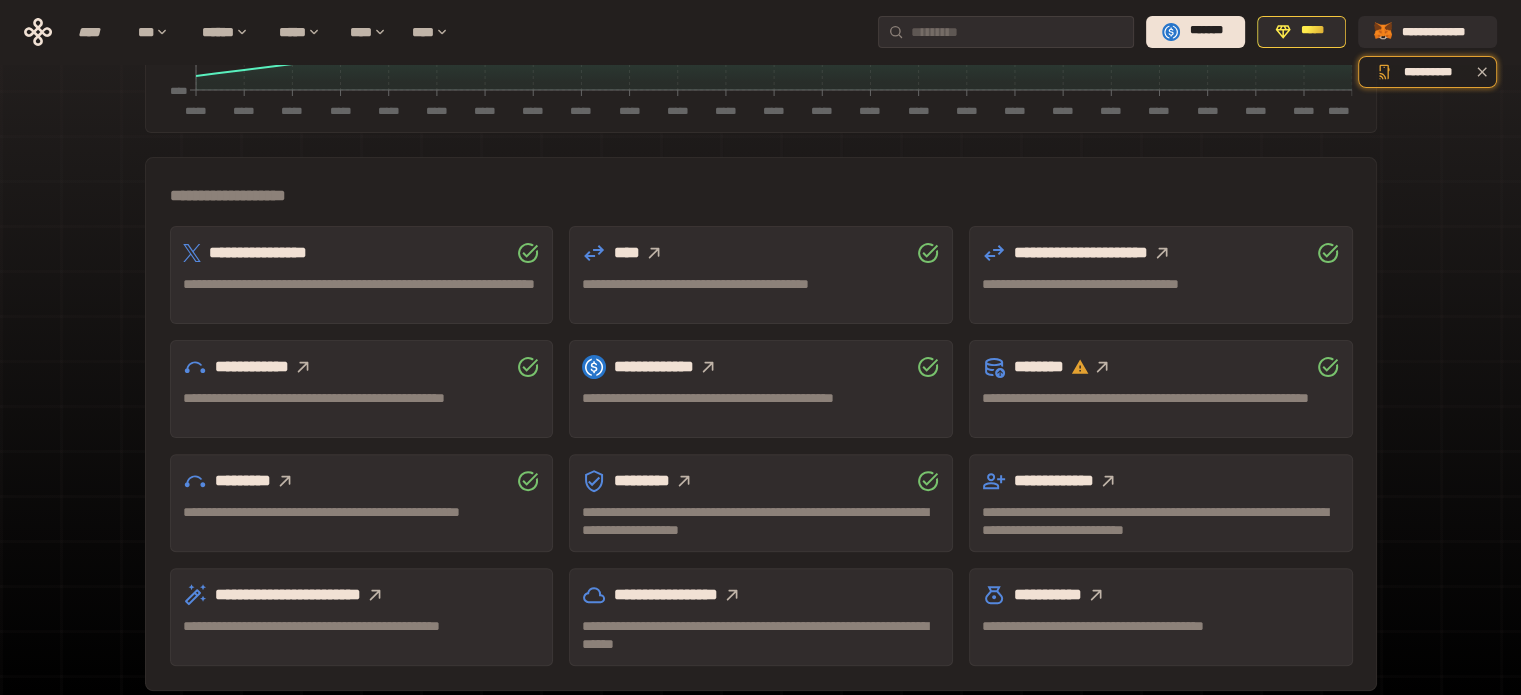 click 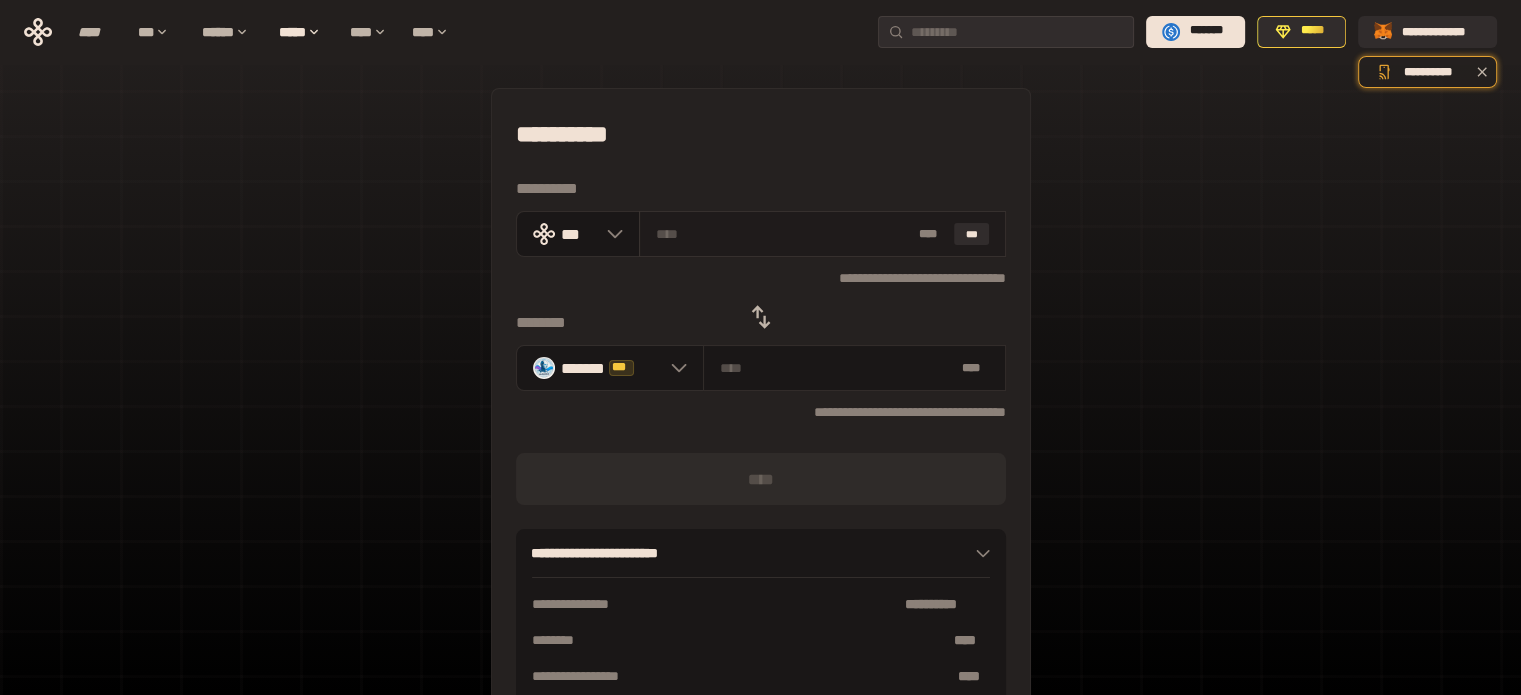click at bounding box center [783, 234] 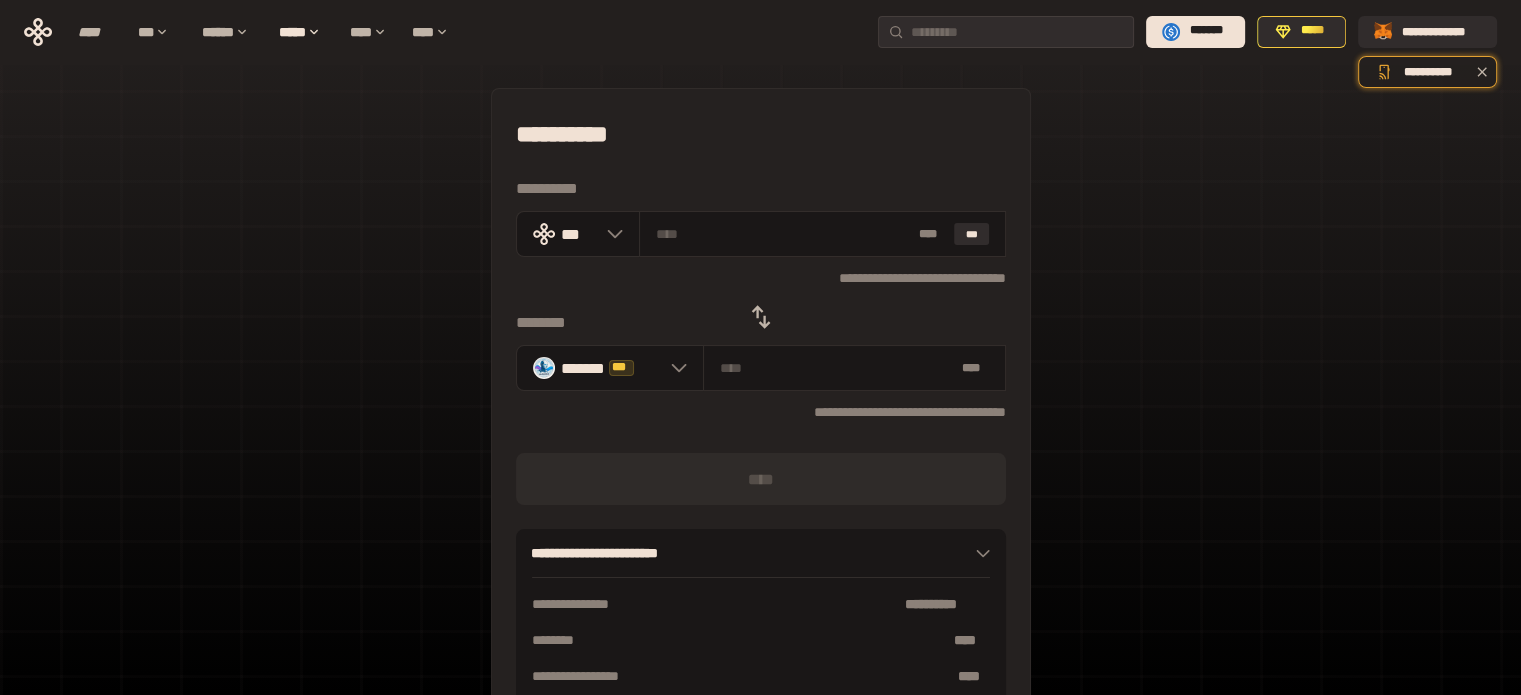 type on "*" 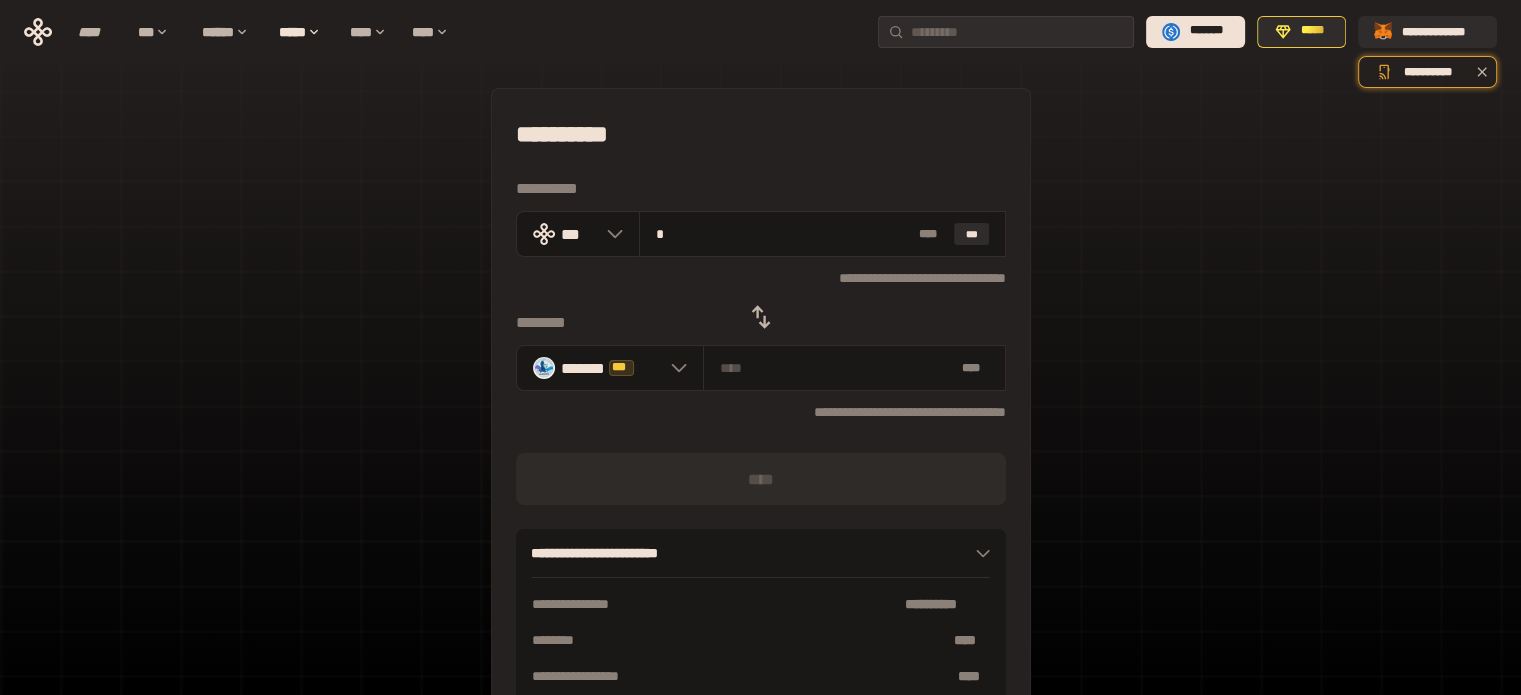 type on "**********" 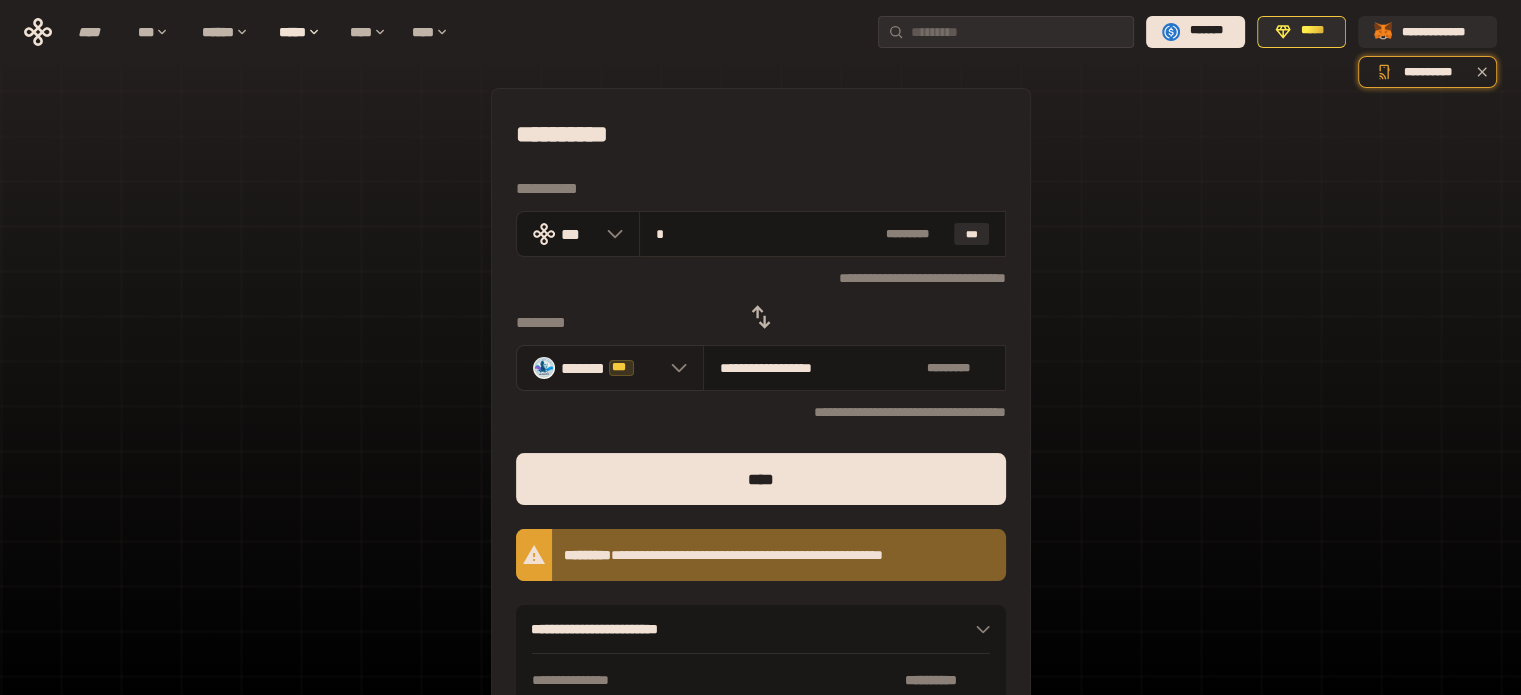 type on "*" 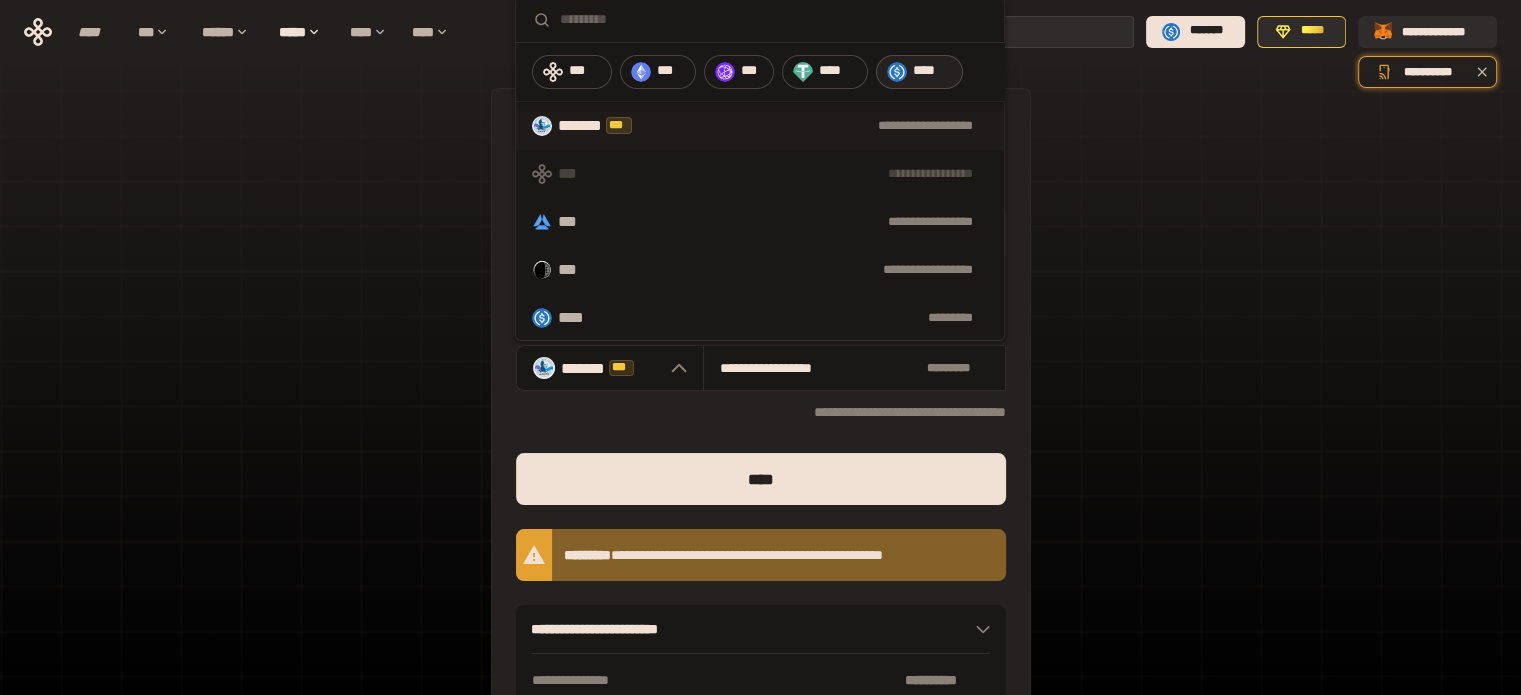 click on "****" at bounding box center (933, 71) 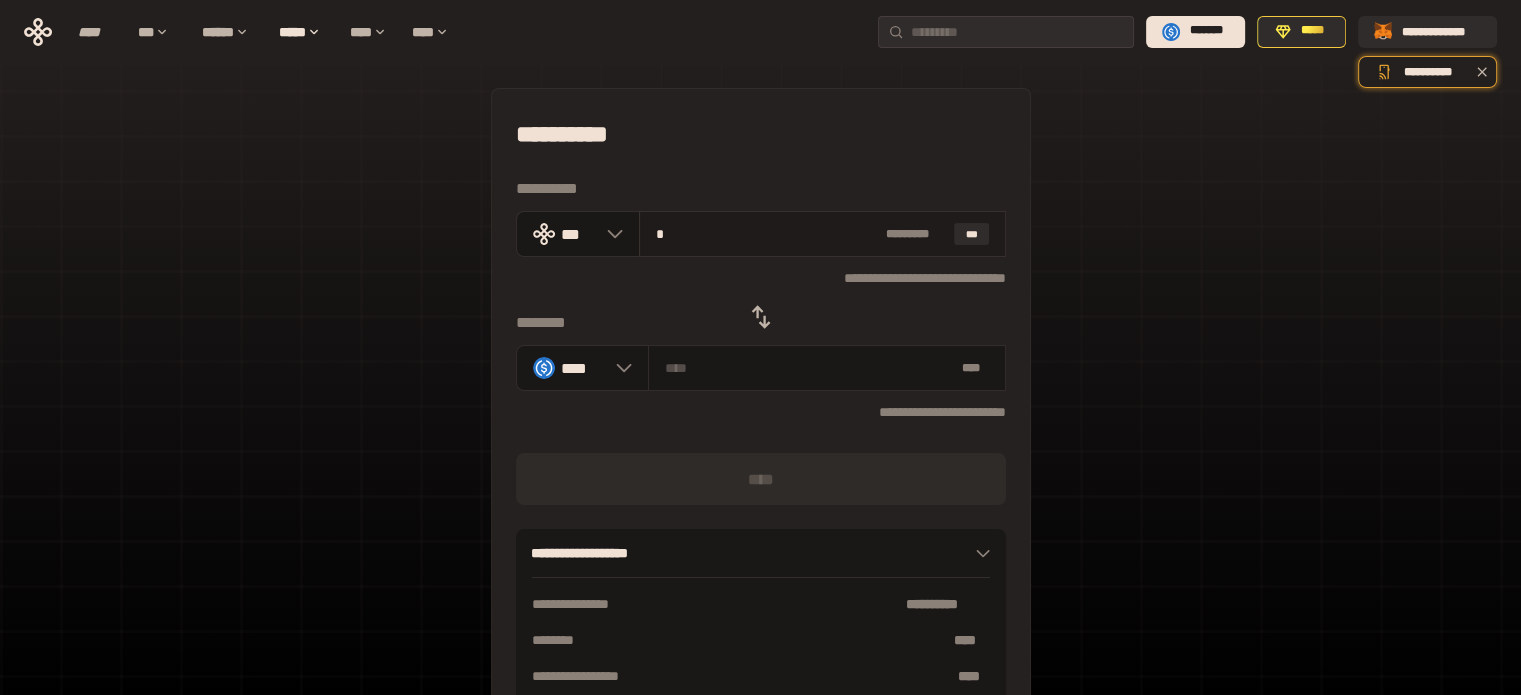 click on "*" at bounding box center [766, 234] 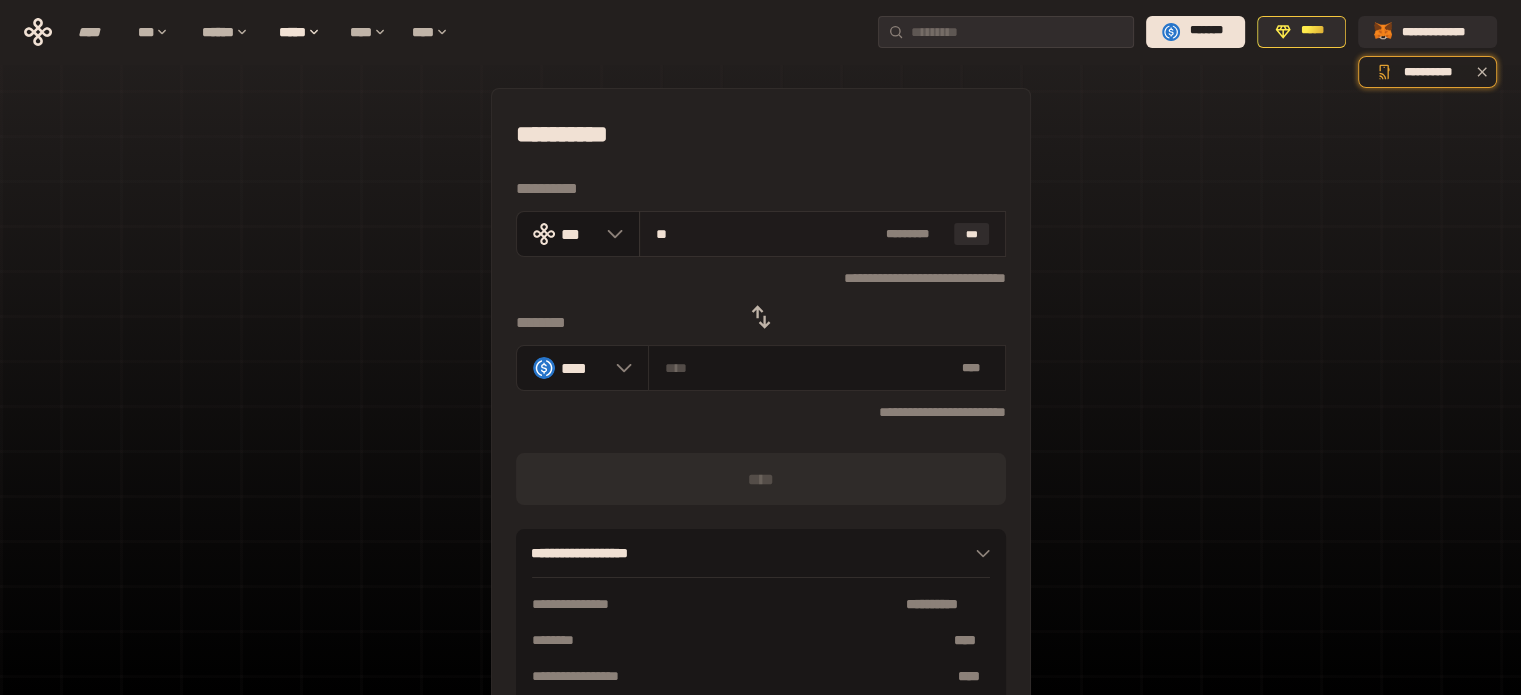 type on "********" 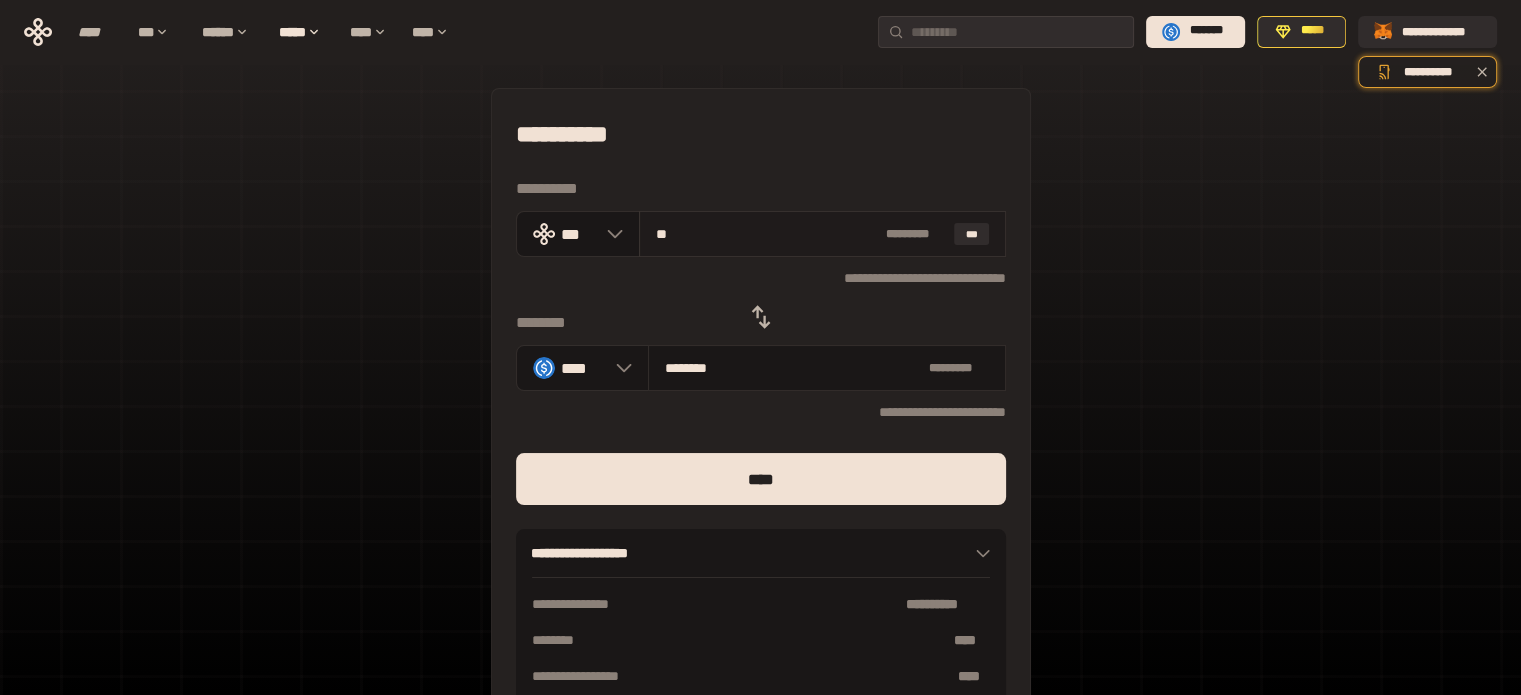 type on "***" 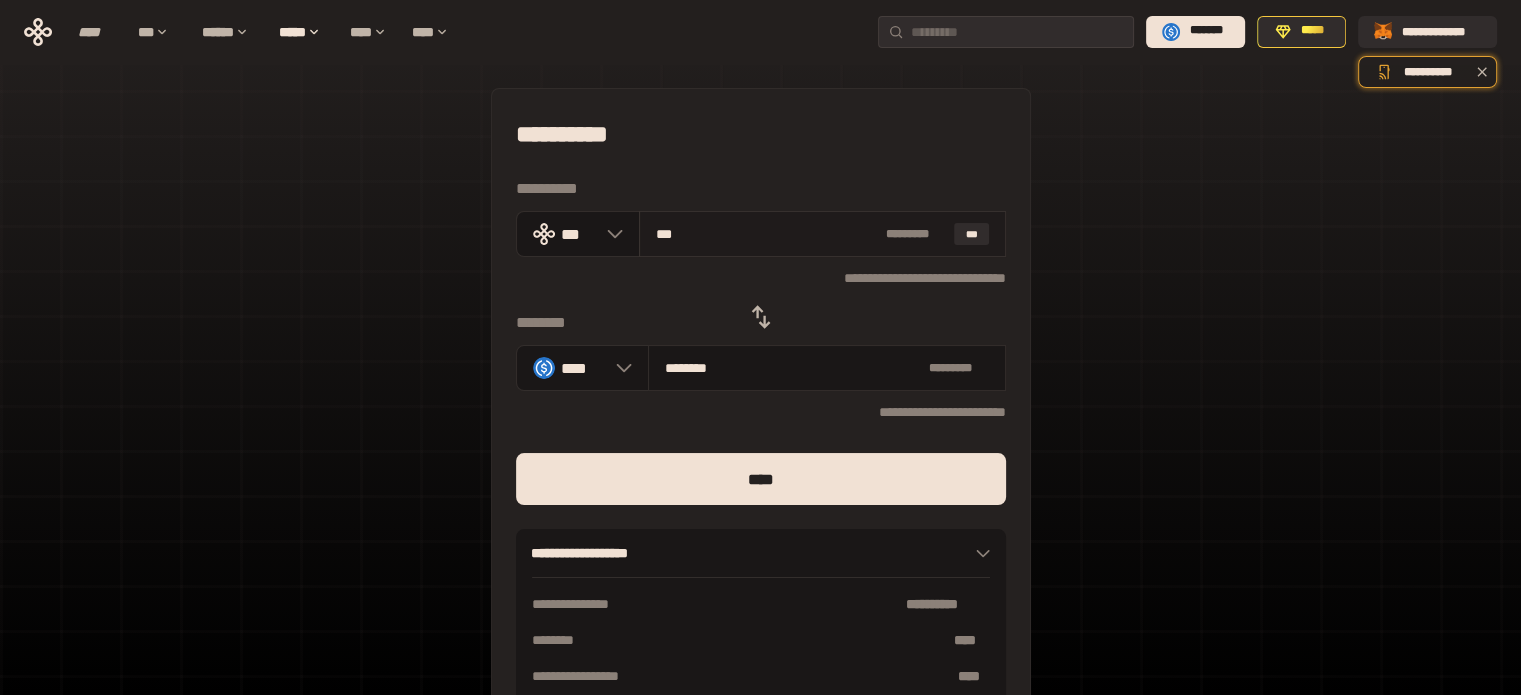 type on "********" 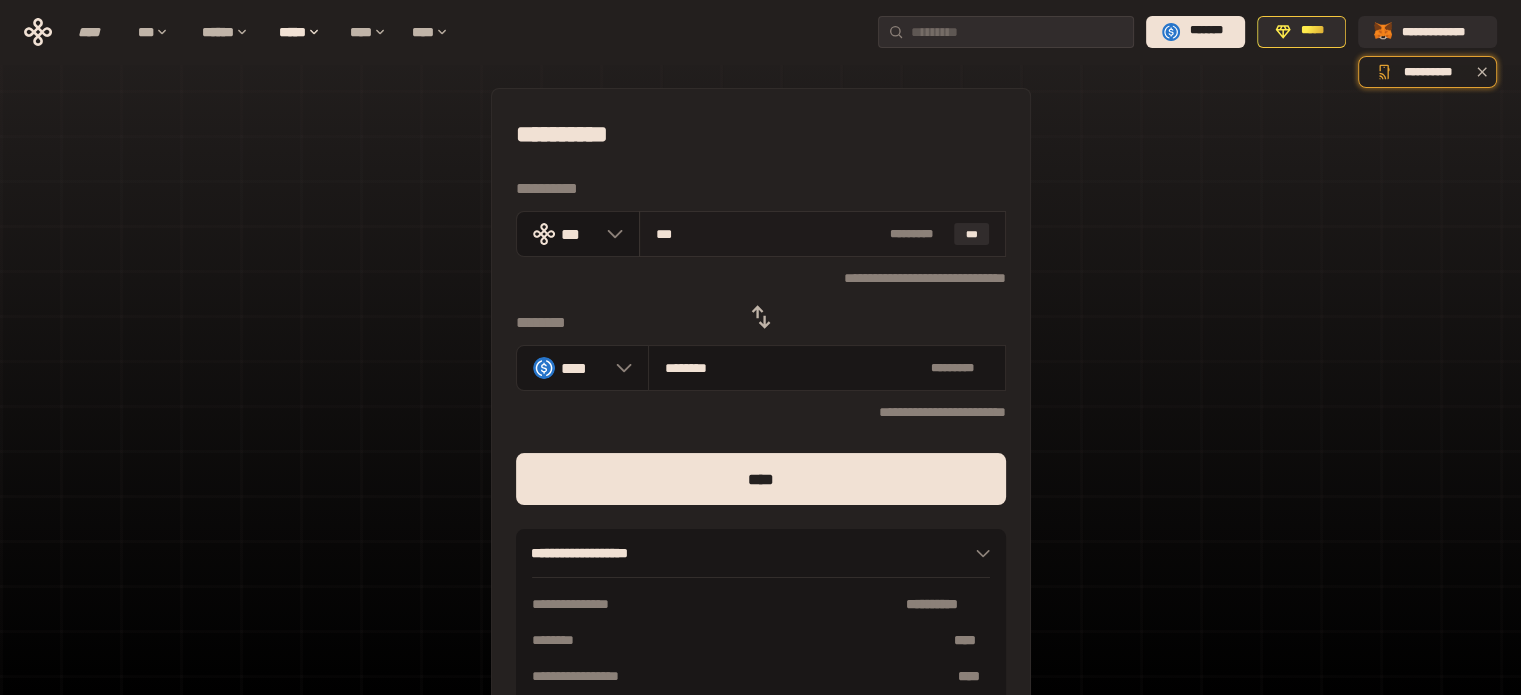 type on "****" 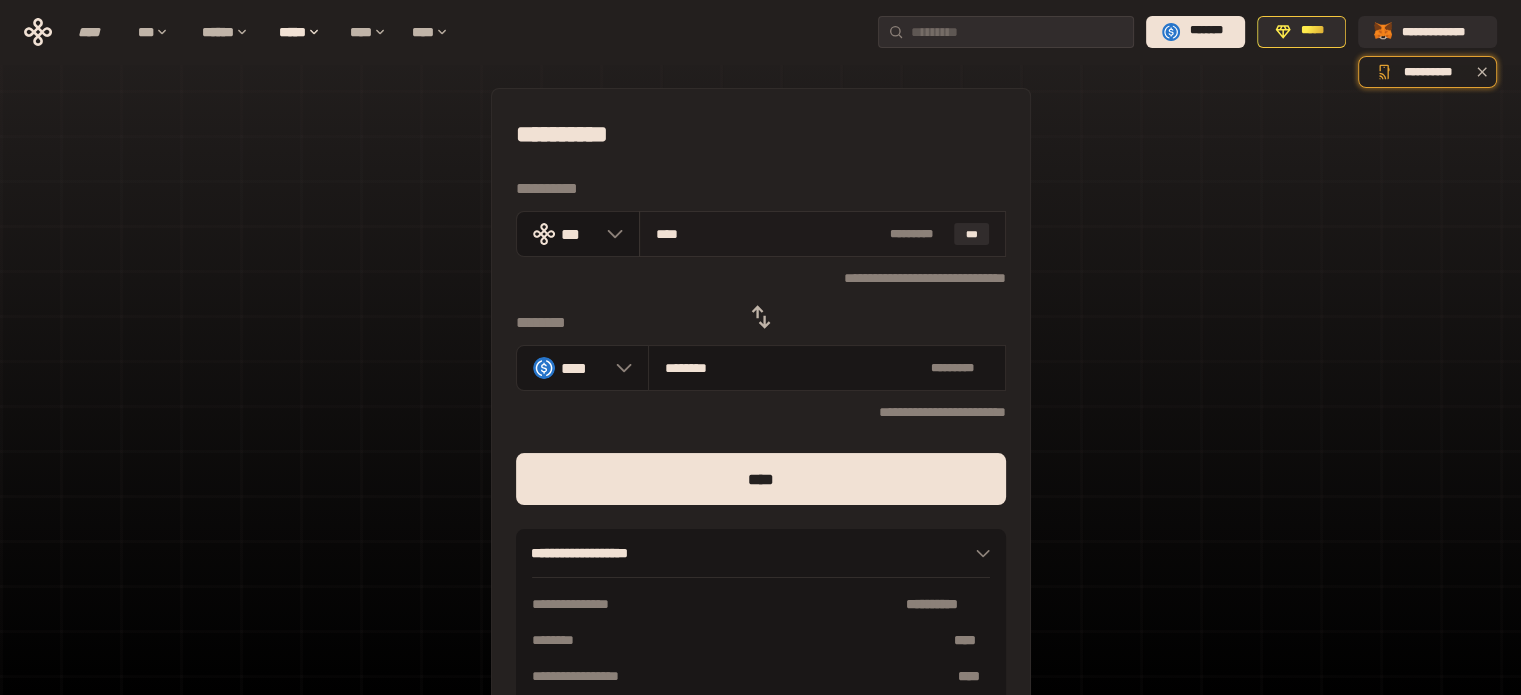 type on "********" 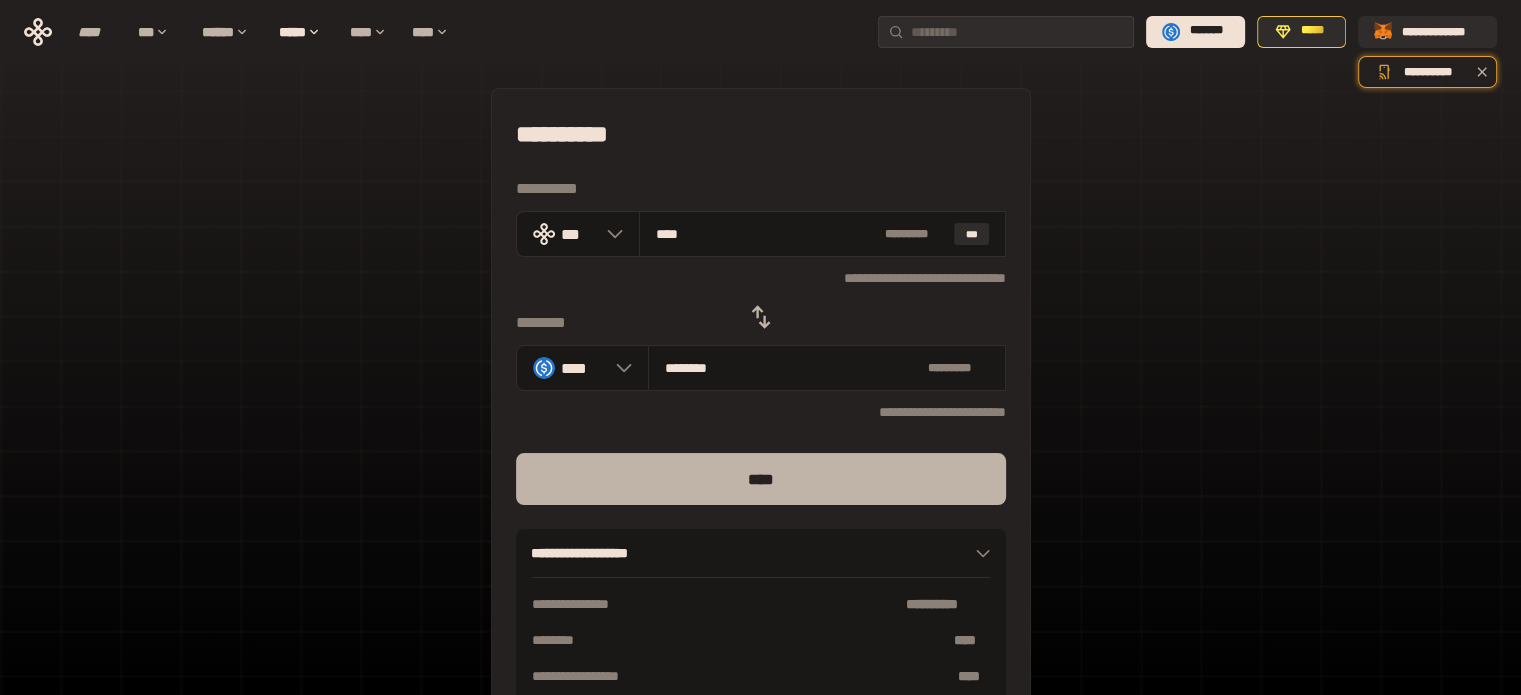 type on "****" 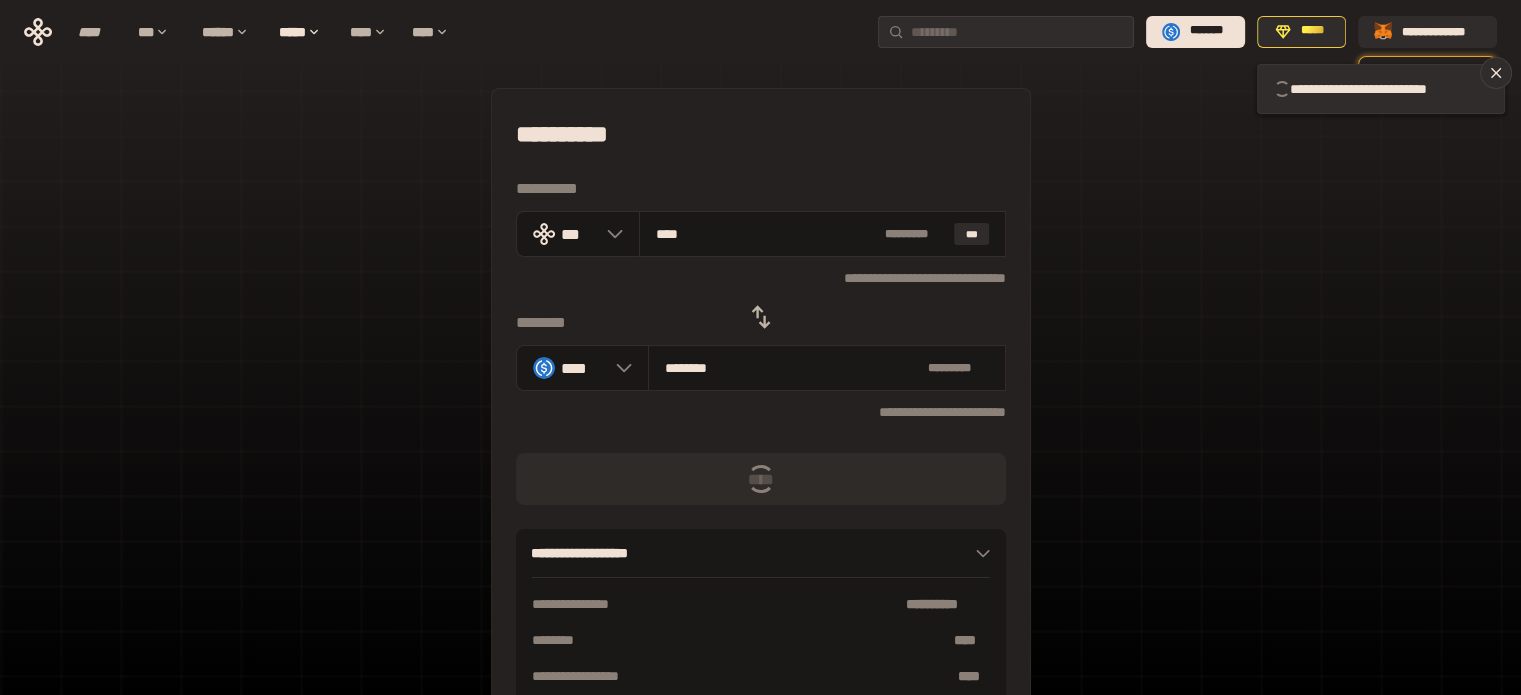 type 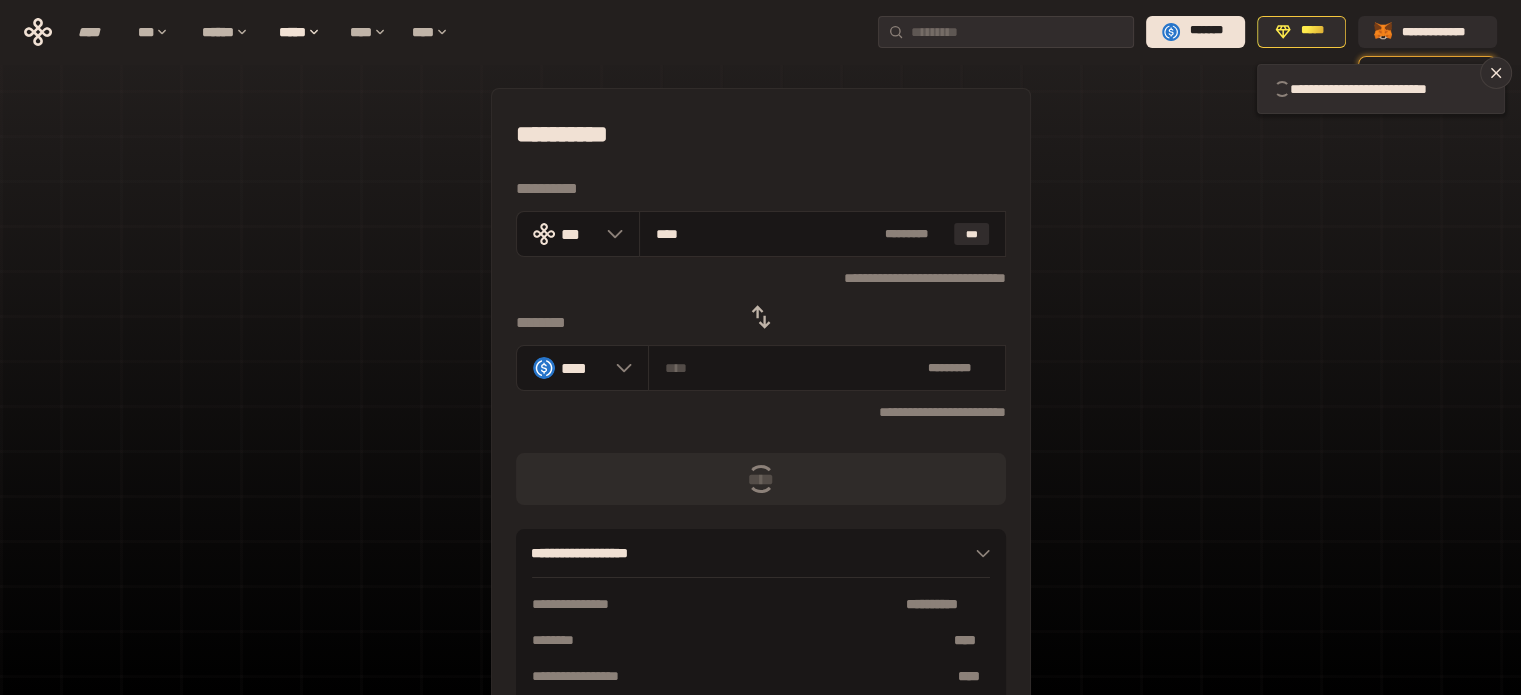 type 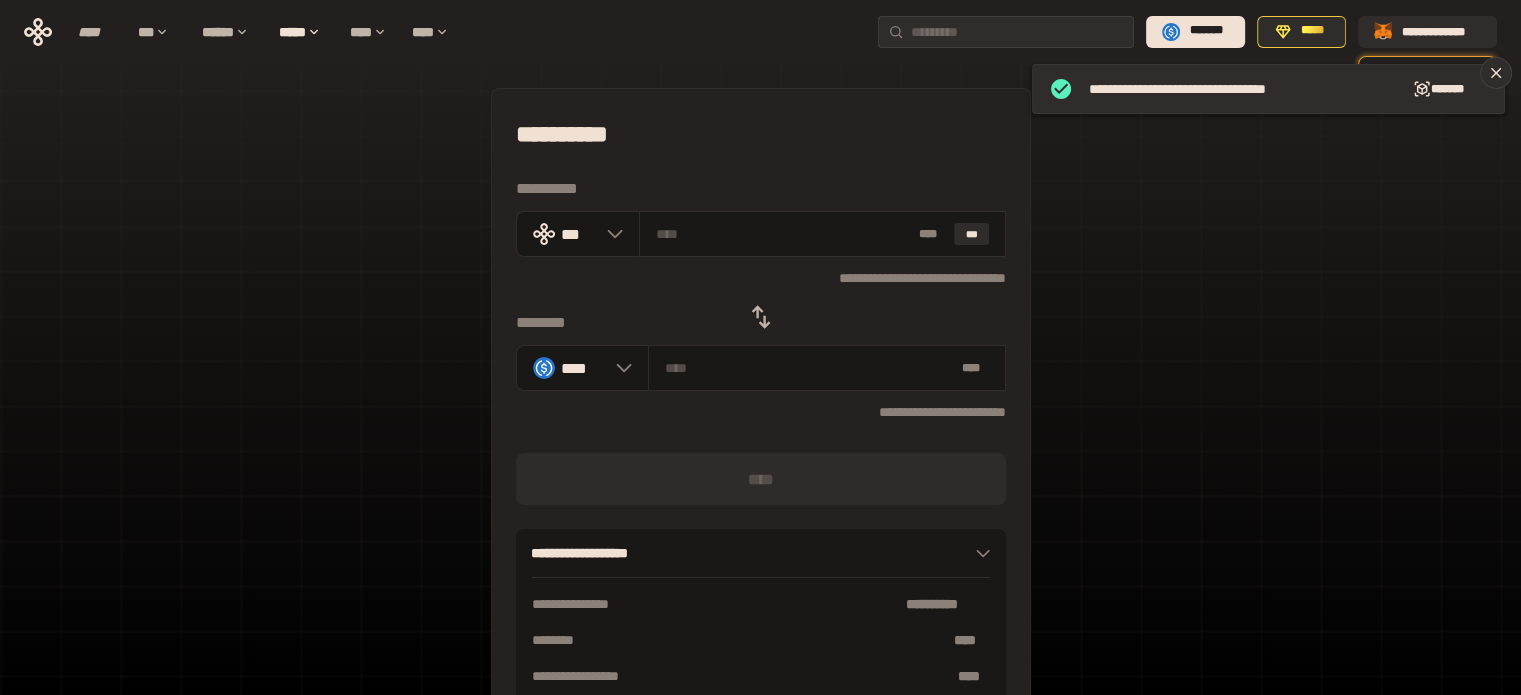click 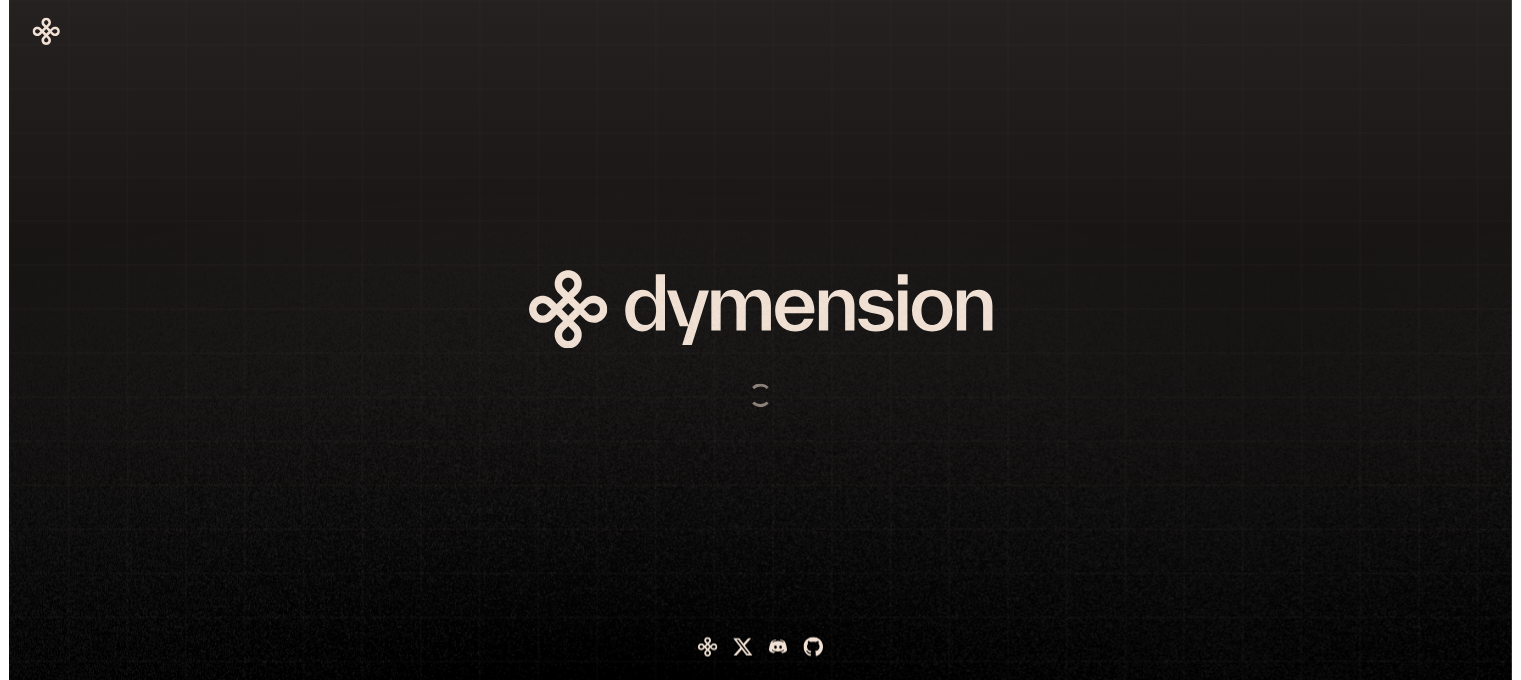 scroll, scrollTop: 0, scrollLeft: 0, axis: both 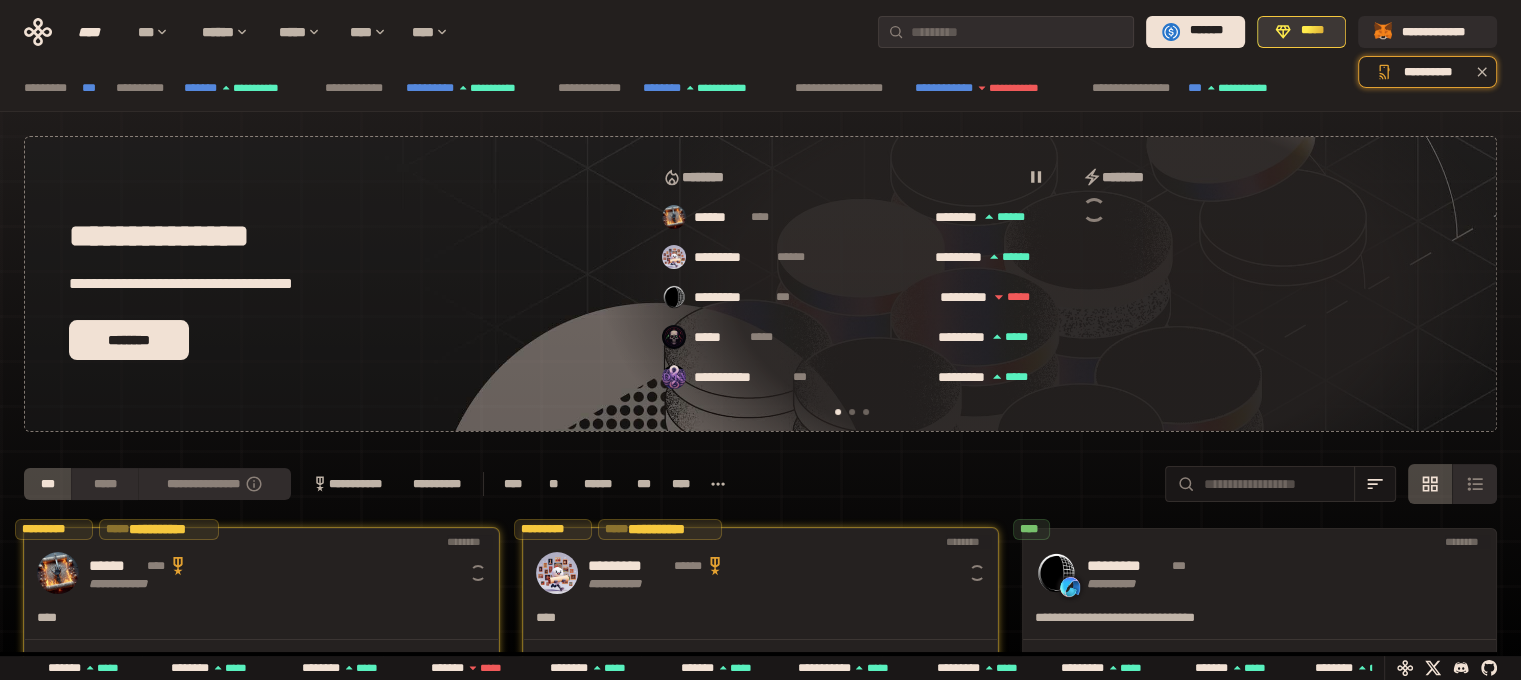 click on "*****" at bounding box center [1301, 32] 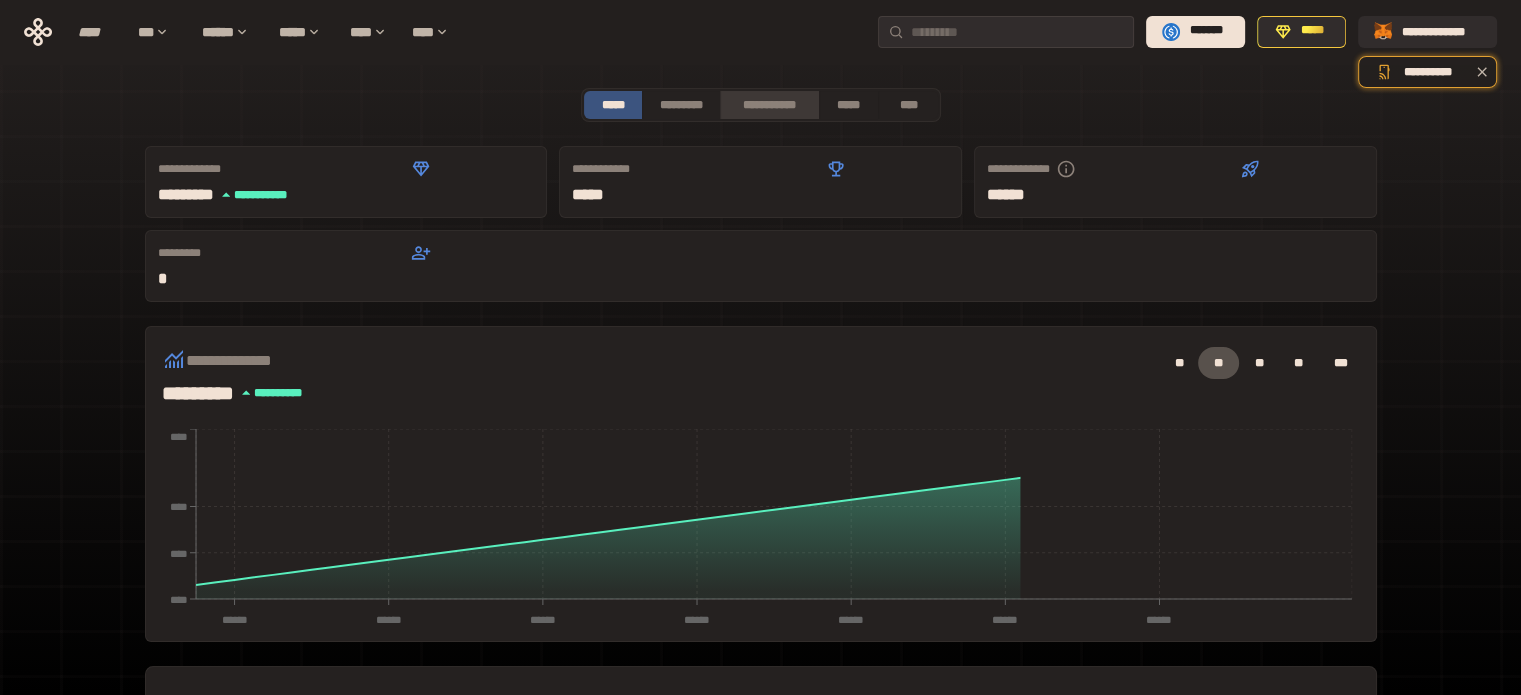 click on "**********" at bounding box center (769, 105) 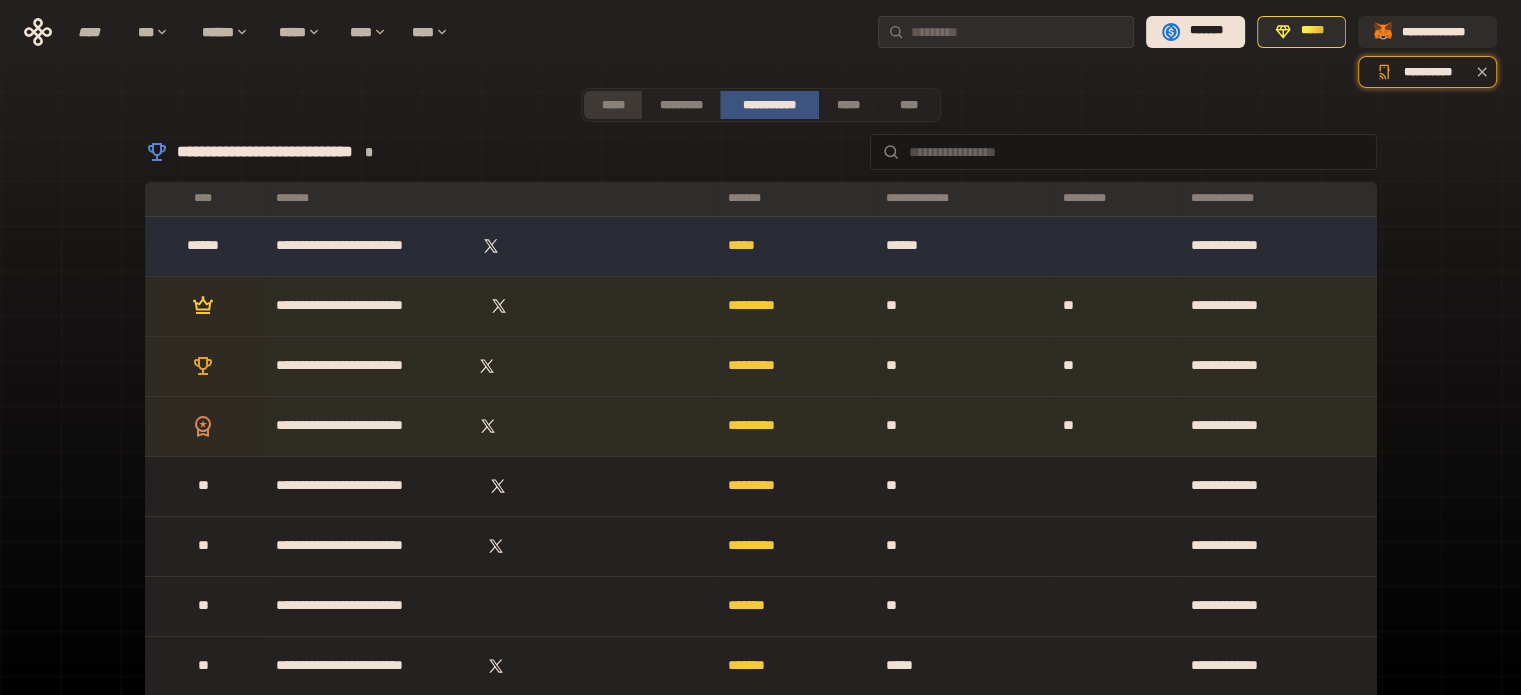 click on "*****" at bounding box center (613, 105) 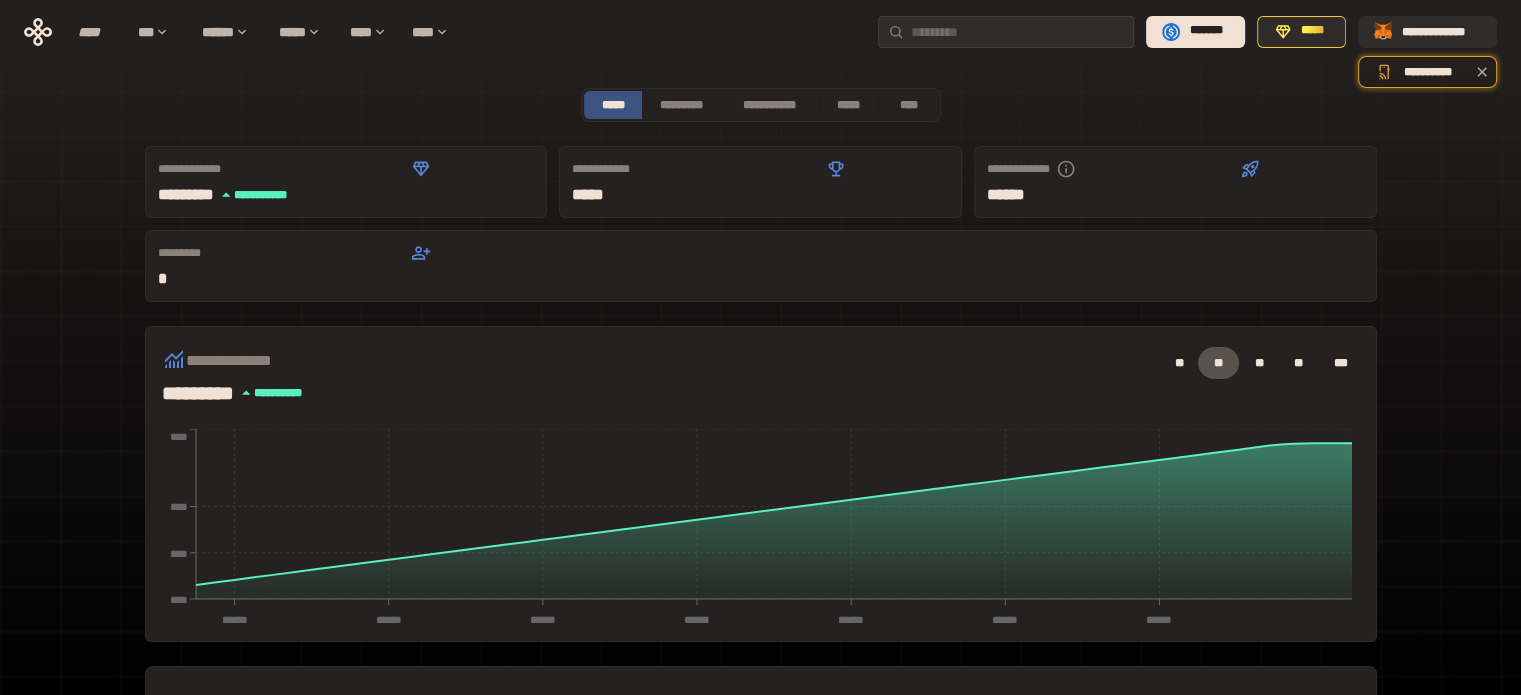 click on "**********" at bounding box center (760, 622) 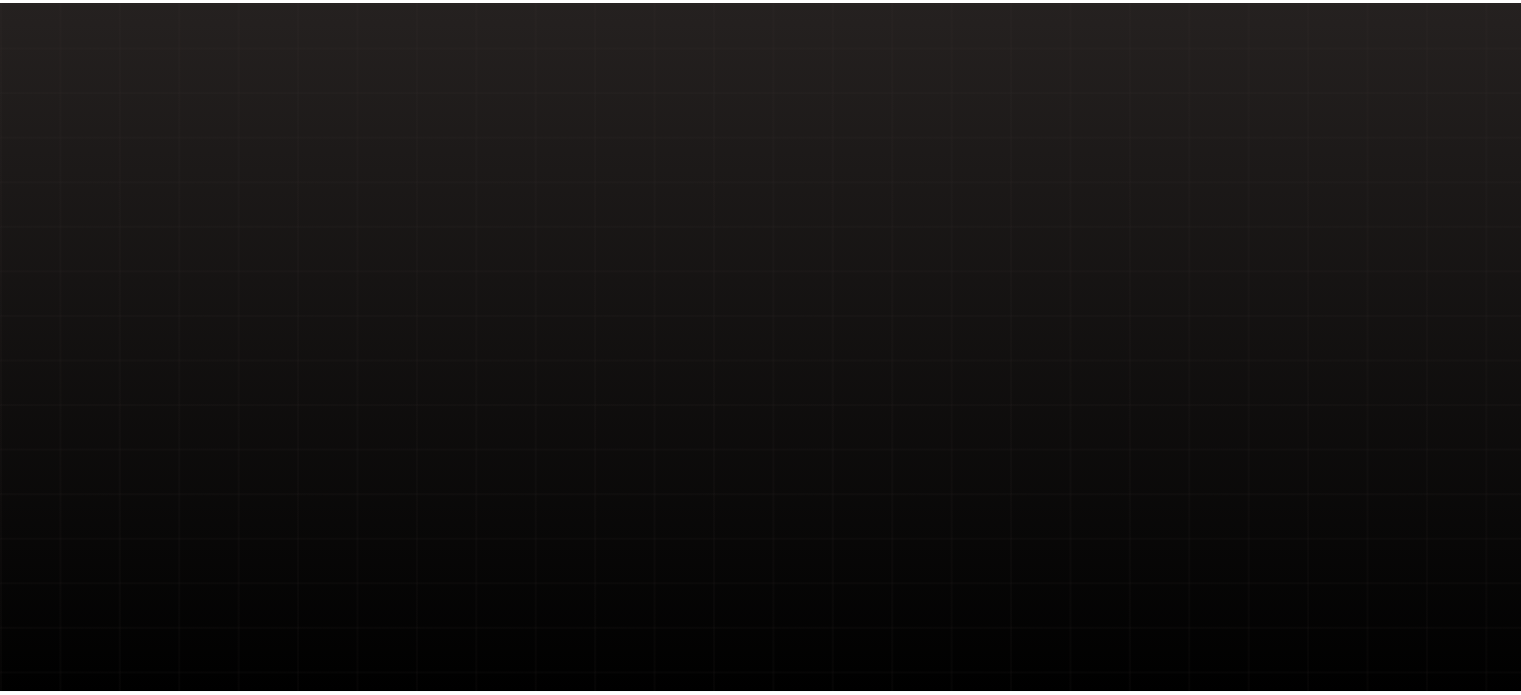 scroll, scrollTop: 0, scrollLeft: 0, axis: both 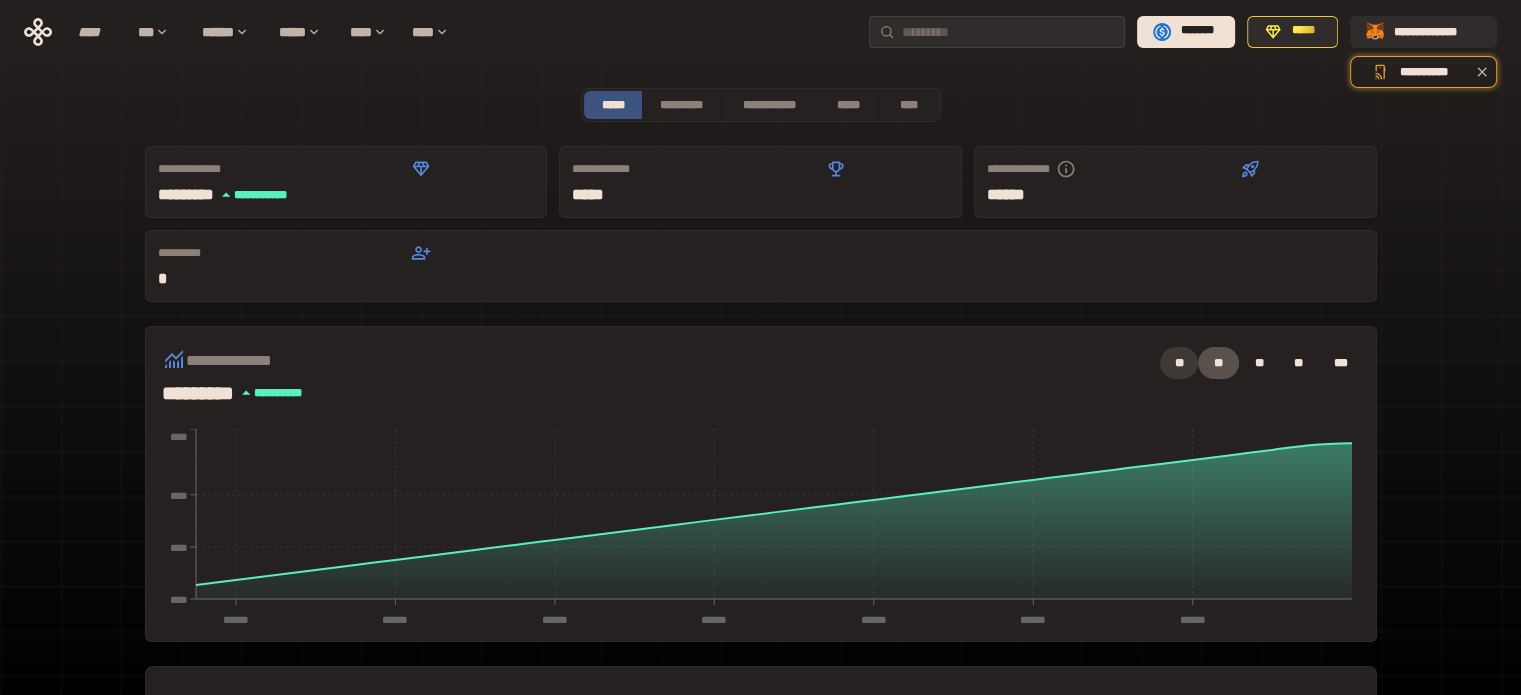 click on "**" at bounding box center (1179, 363) 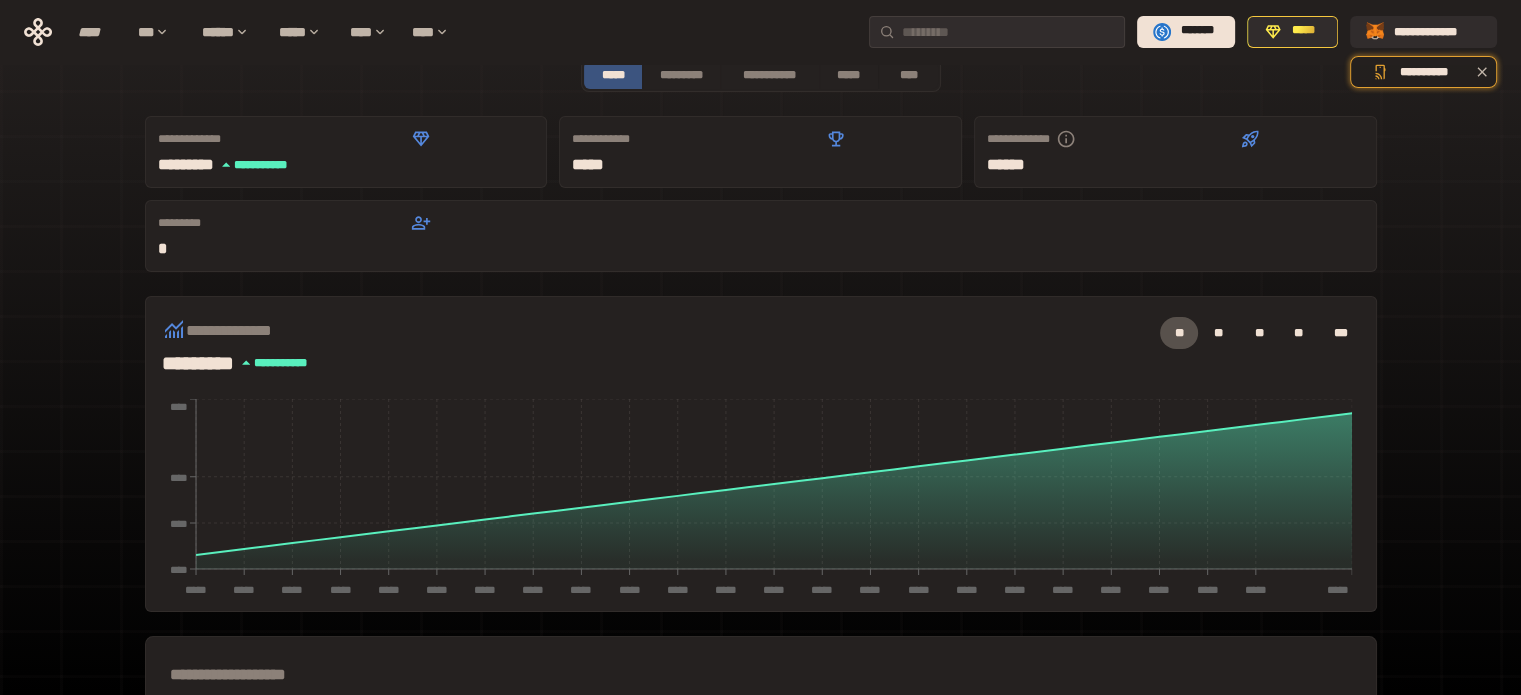 scroll, scrollTop: 100, scrollLeft: 0, axis: vertical 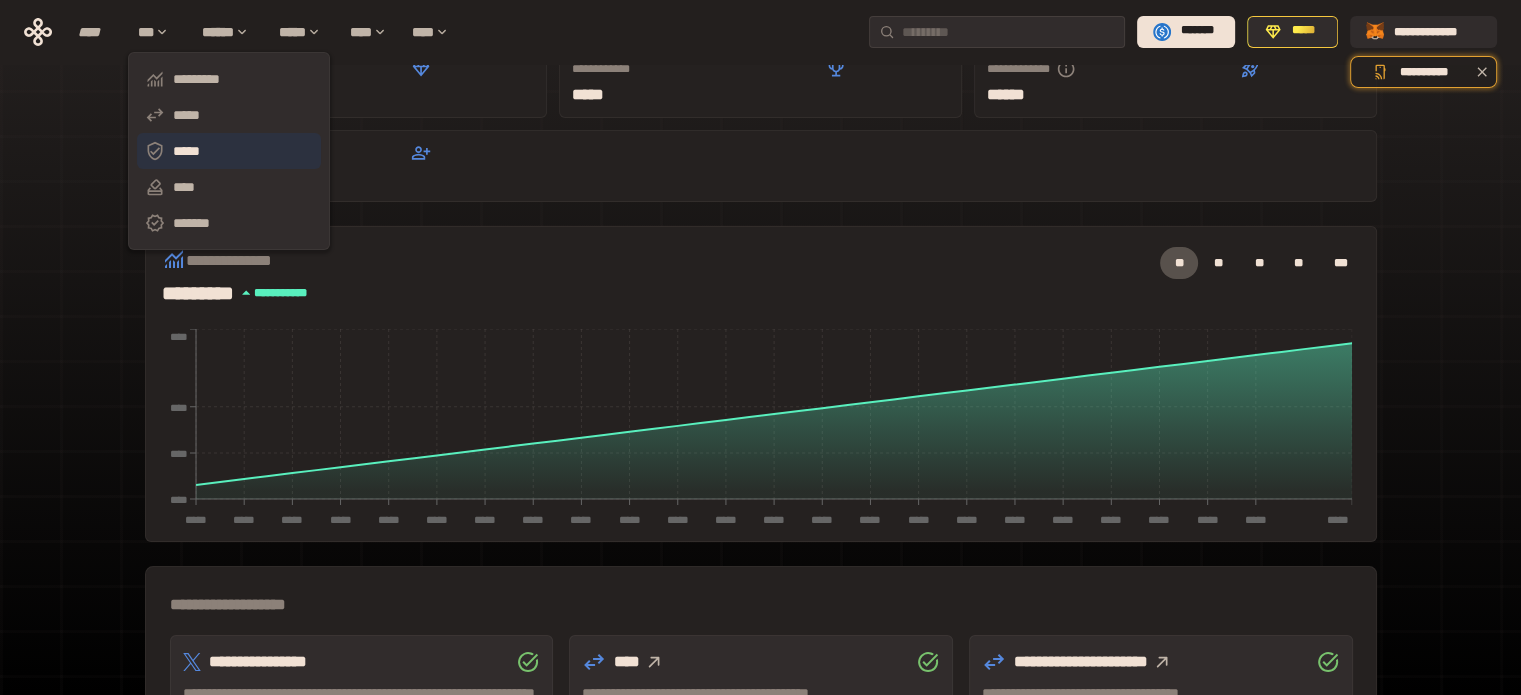 click on "*****" at bounding box center [229, 151] 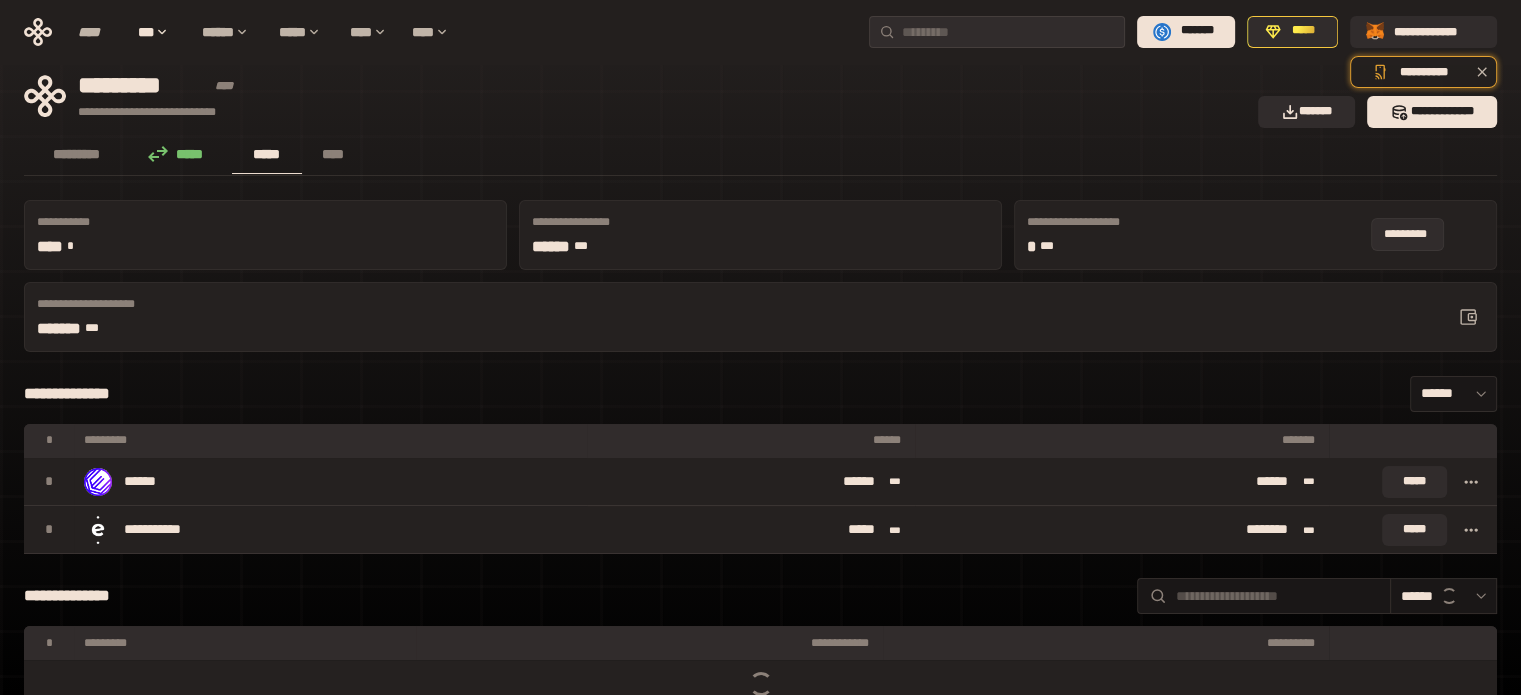 click 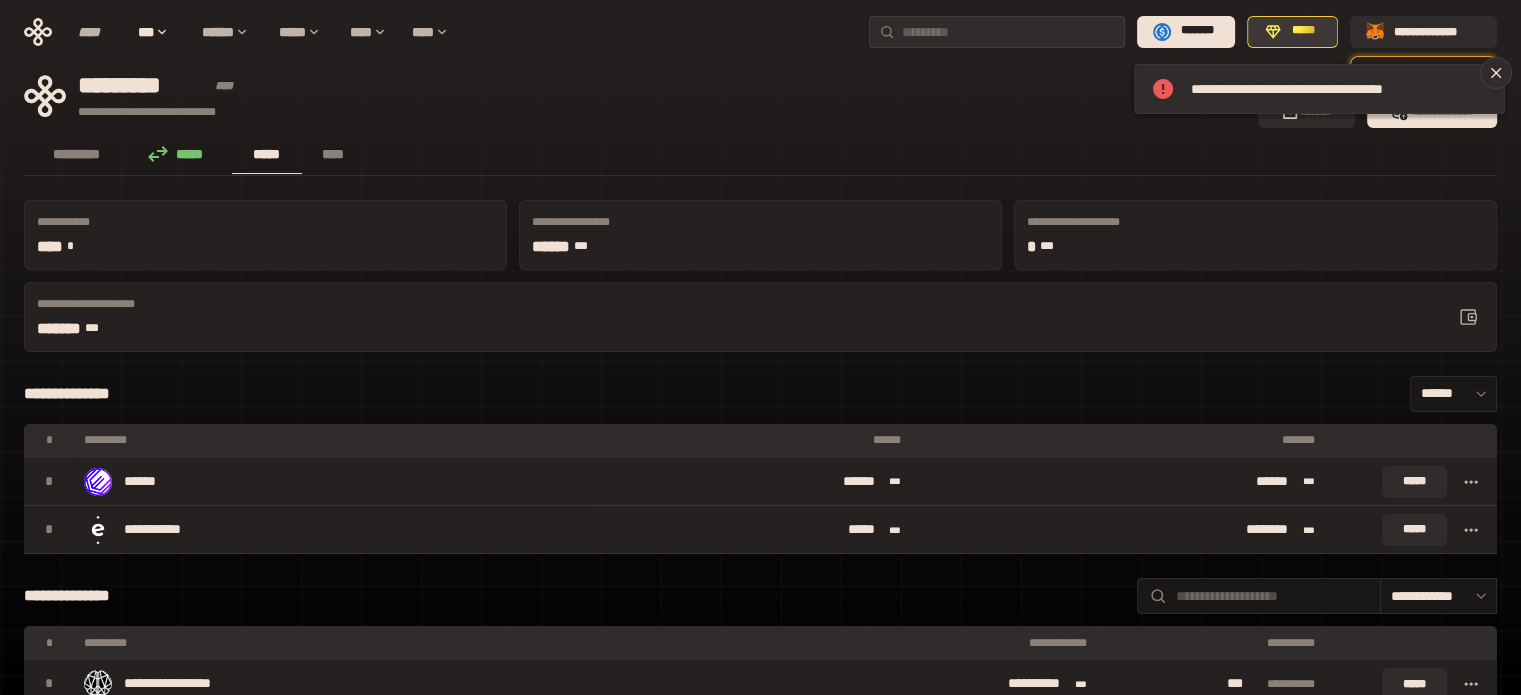 click on "*****" at bounding box center [1303, 31] 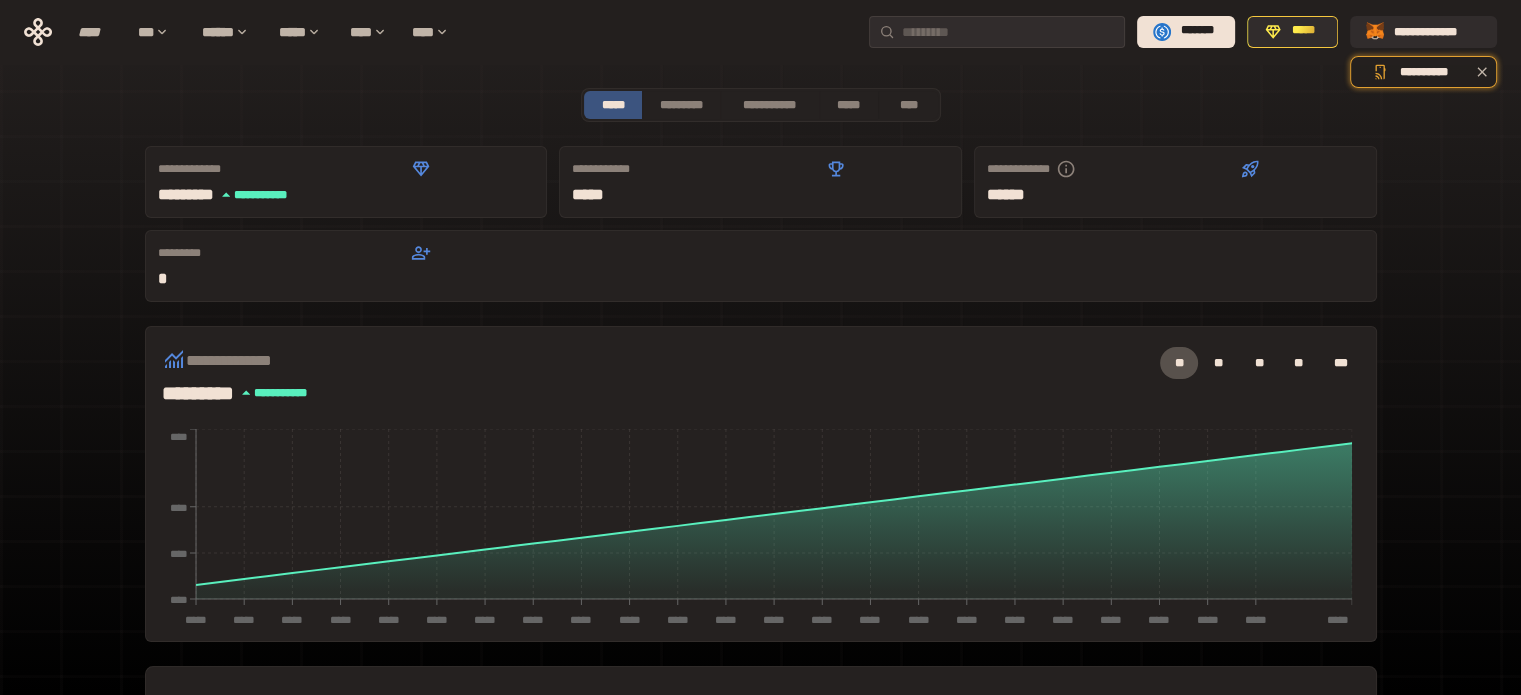 click on "**********" at bounding box center (761, 654) 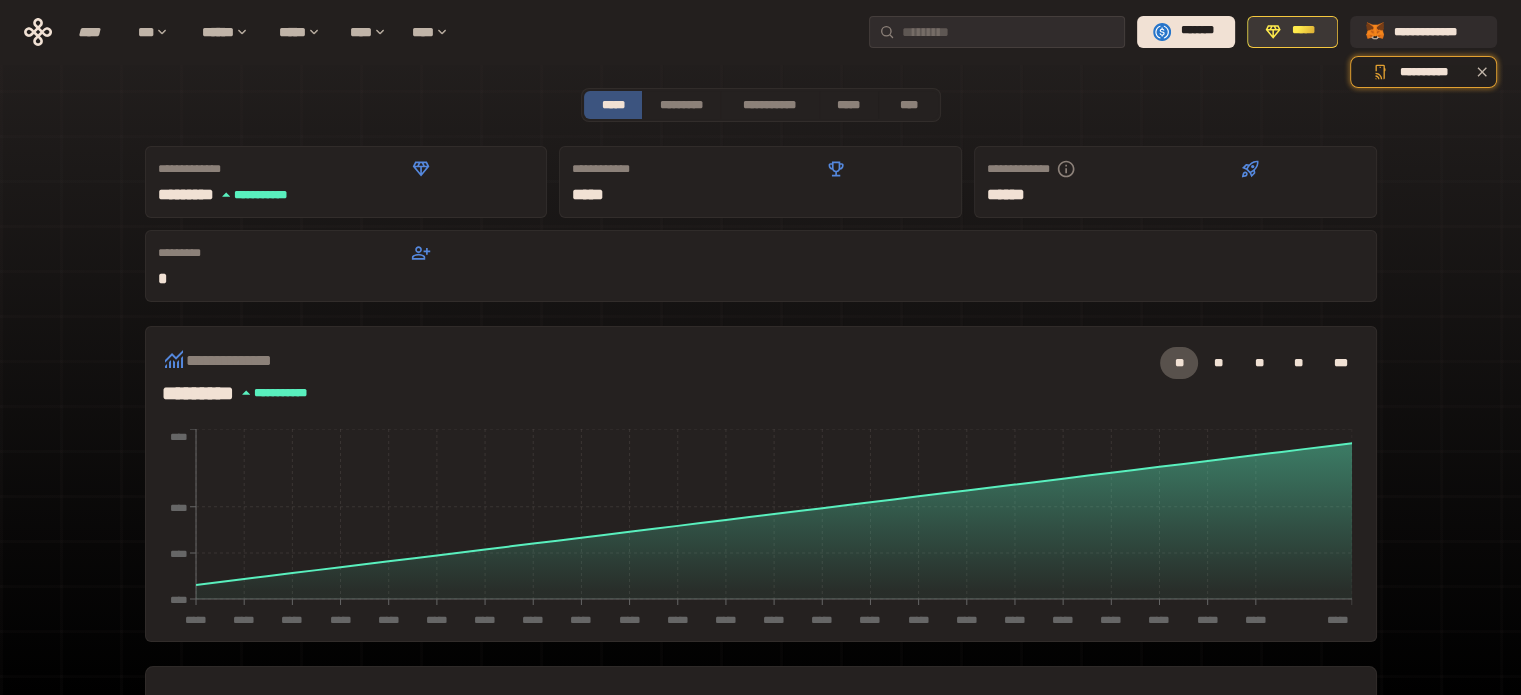 click on "*****" at bounding box center [1303, 31] 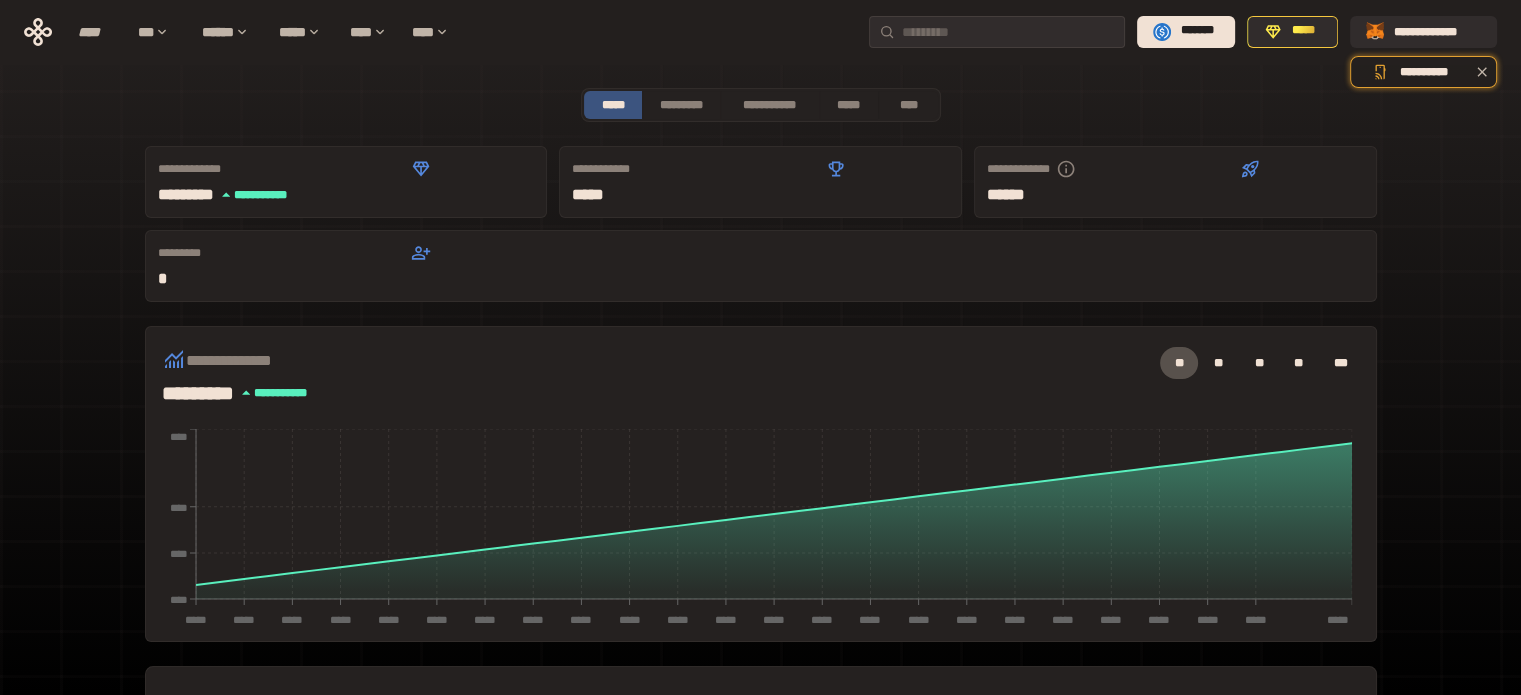 click on "**********" at bounding box center (760, 622) 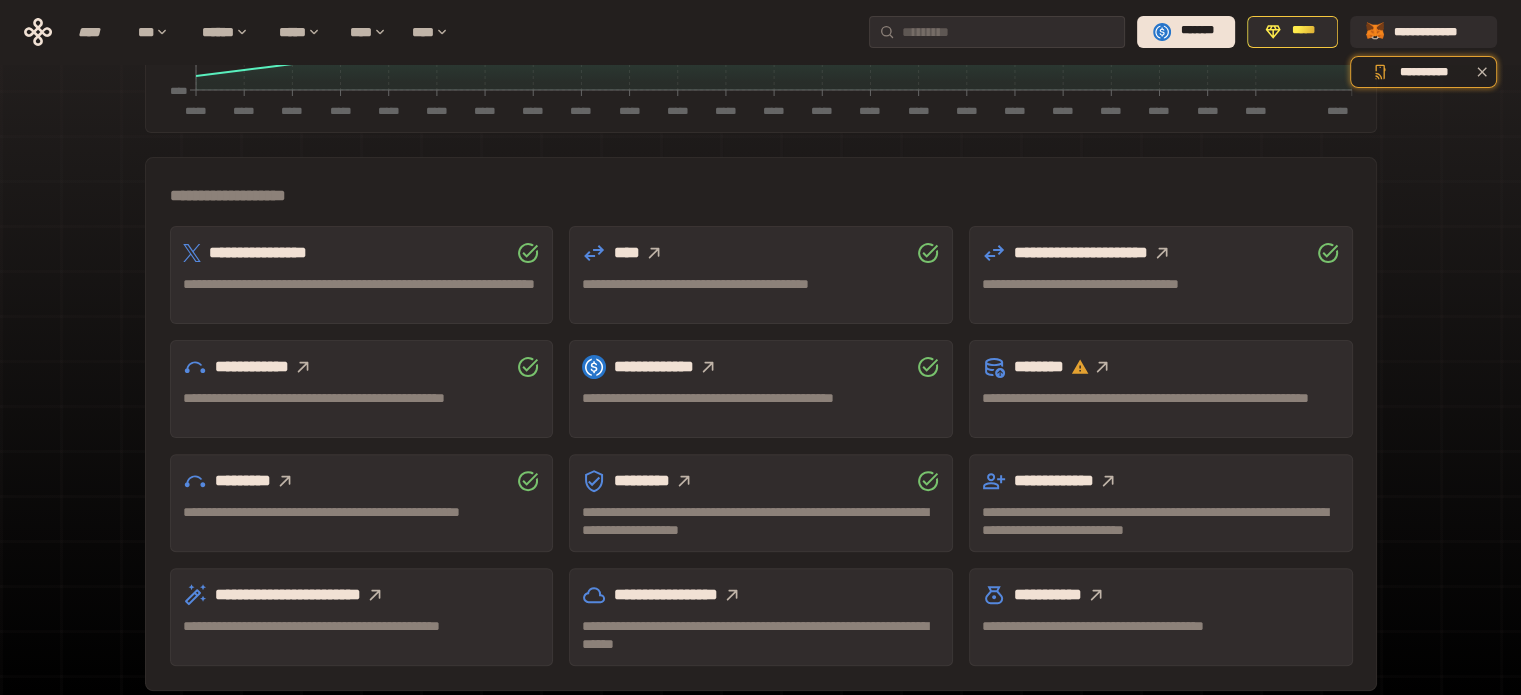 click 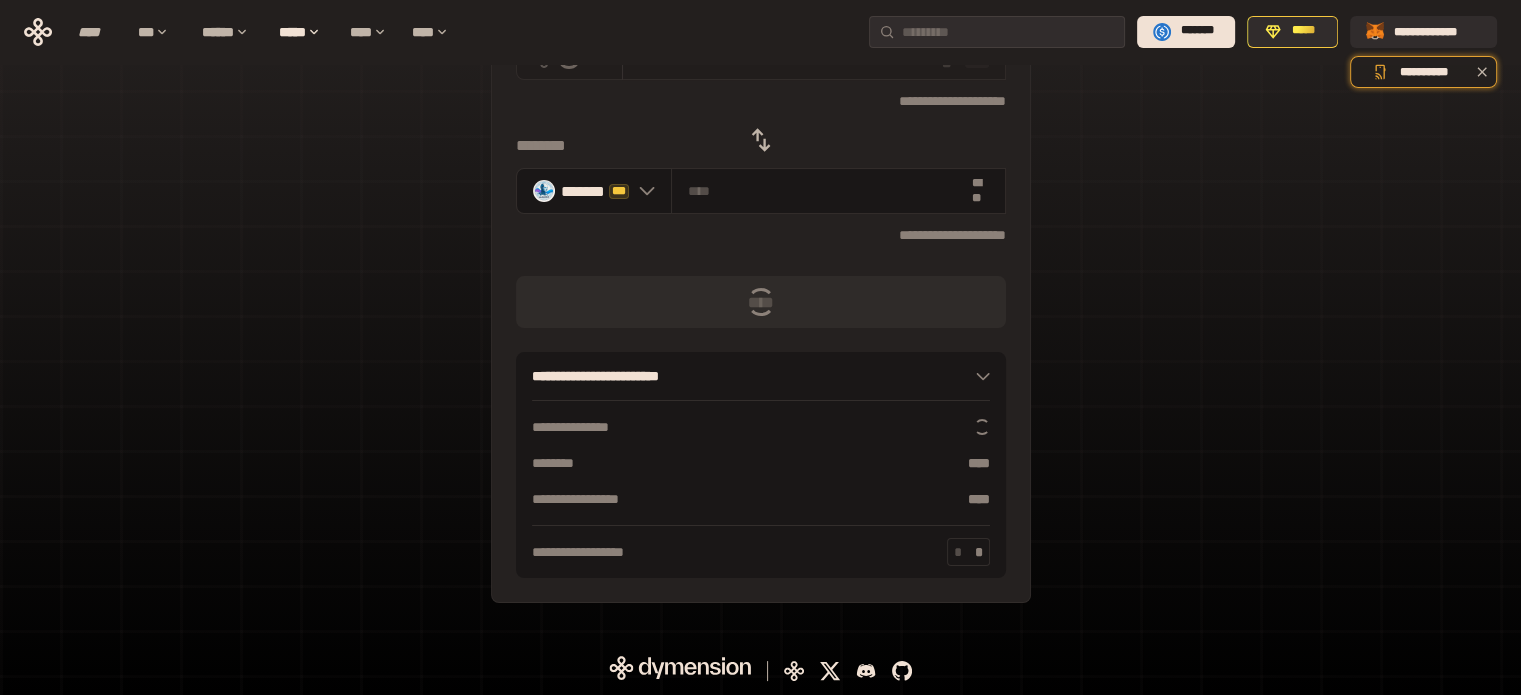 scroll, scrollTop: 0, scrollLeft: 0, axis: both 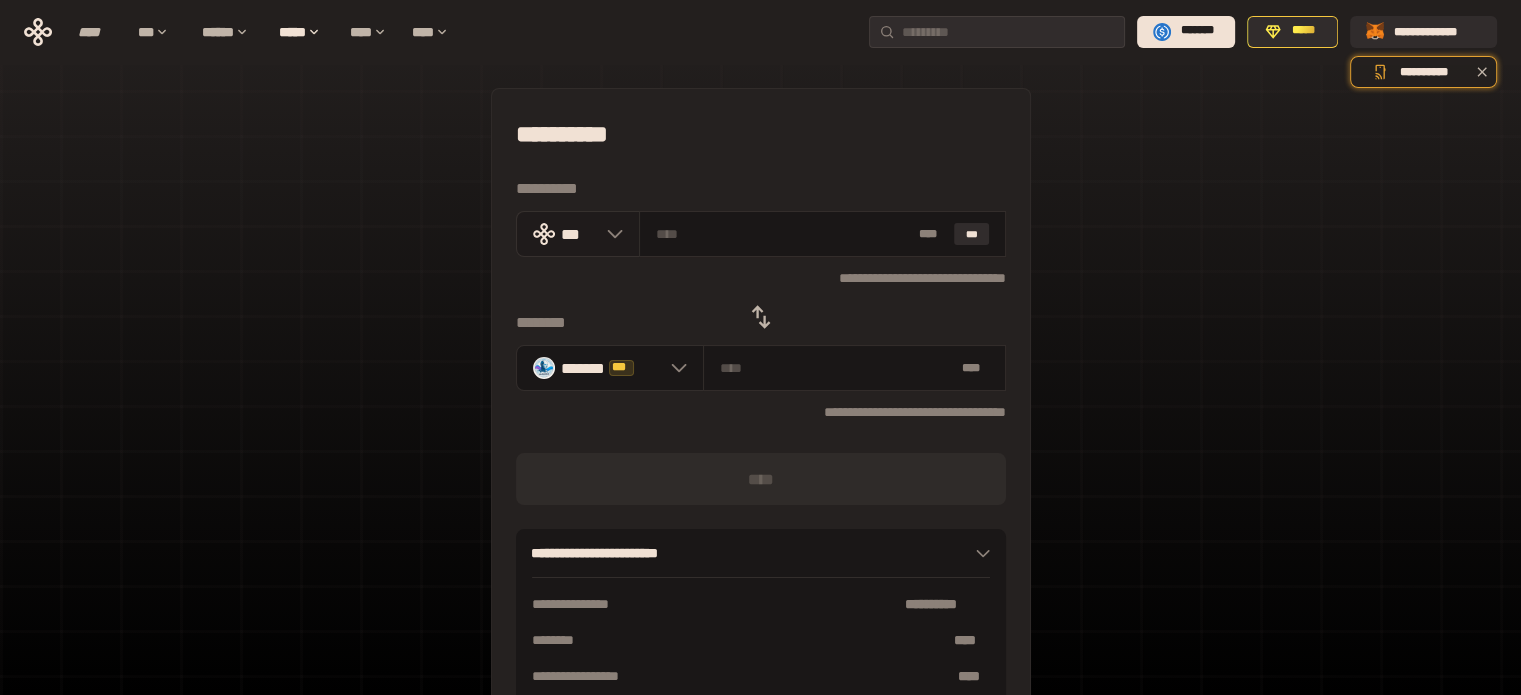 click 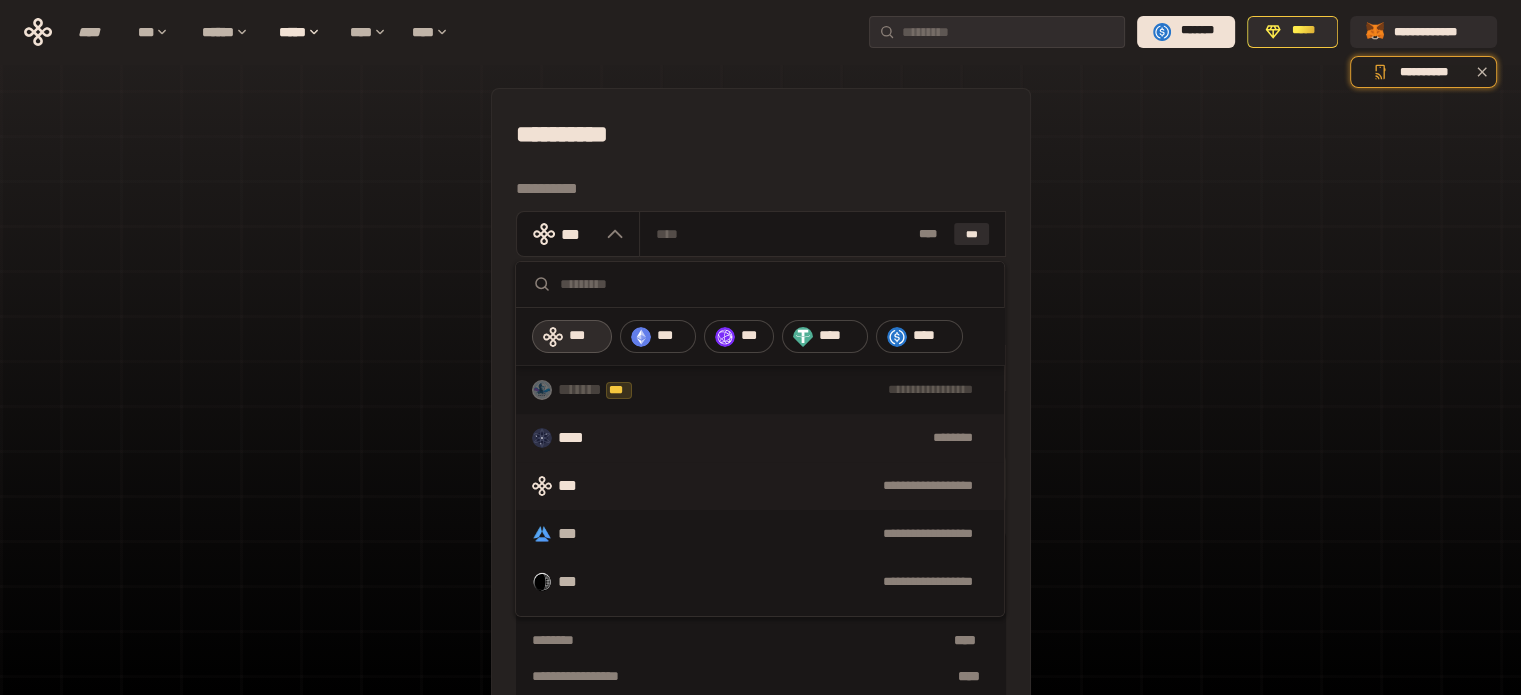click on "********" at bounding box center [801, 438] 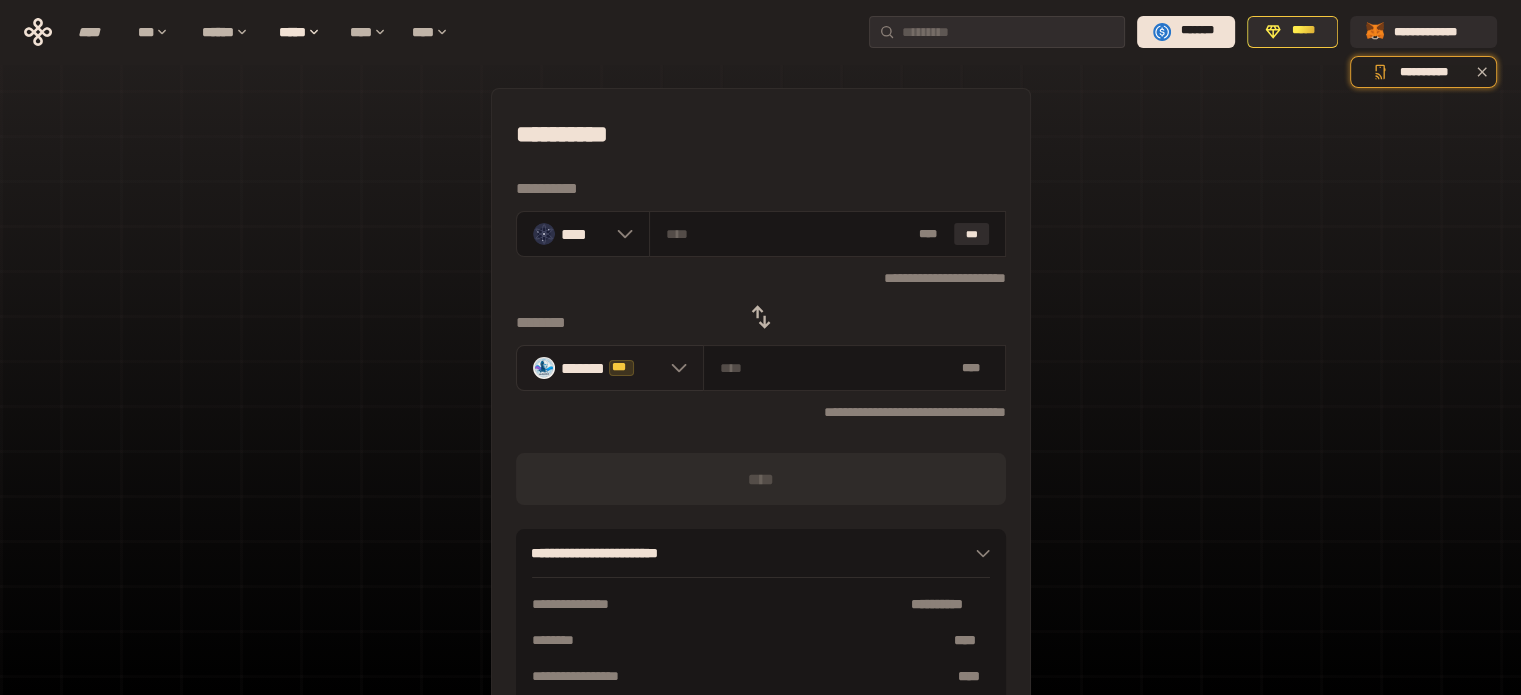 click 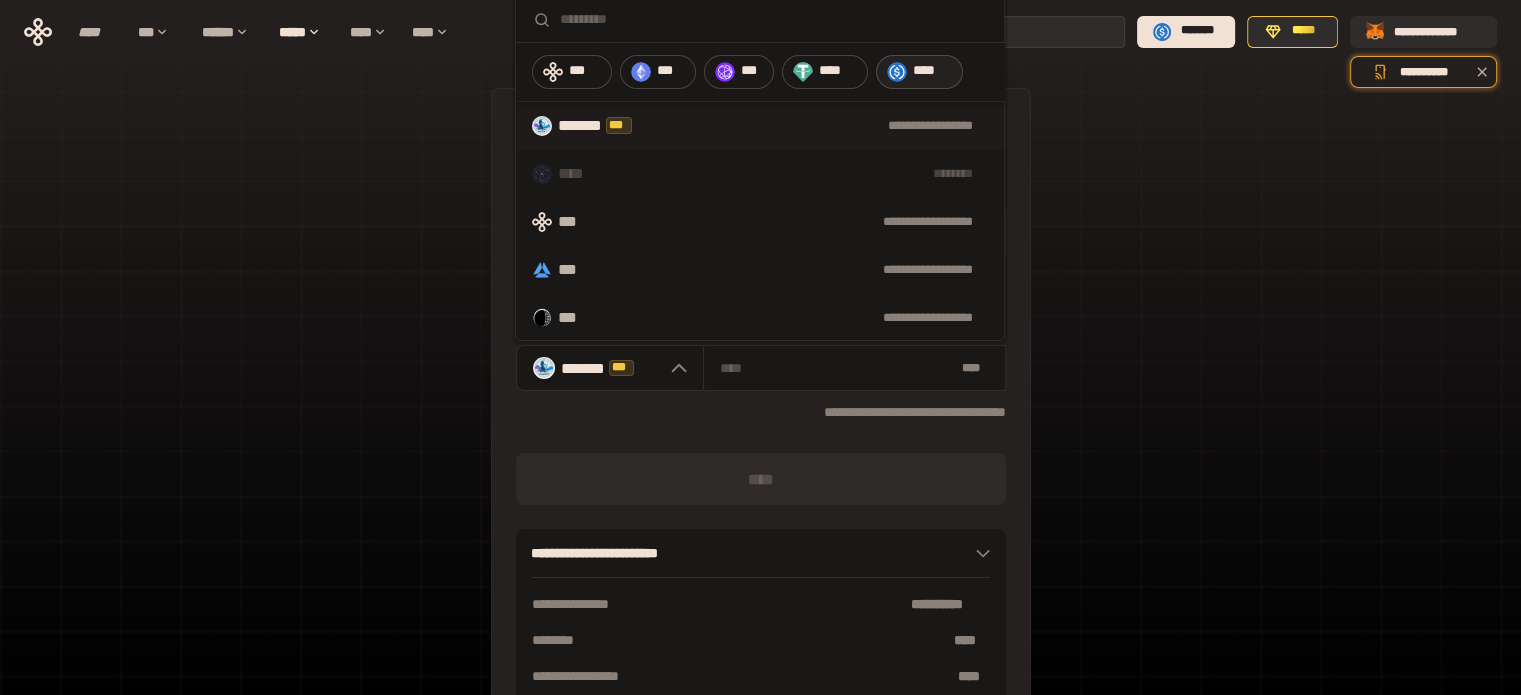 click on "****" at bounding box center (933, 71) 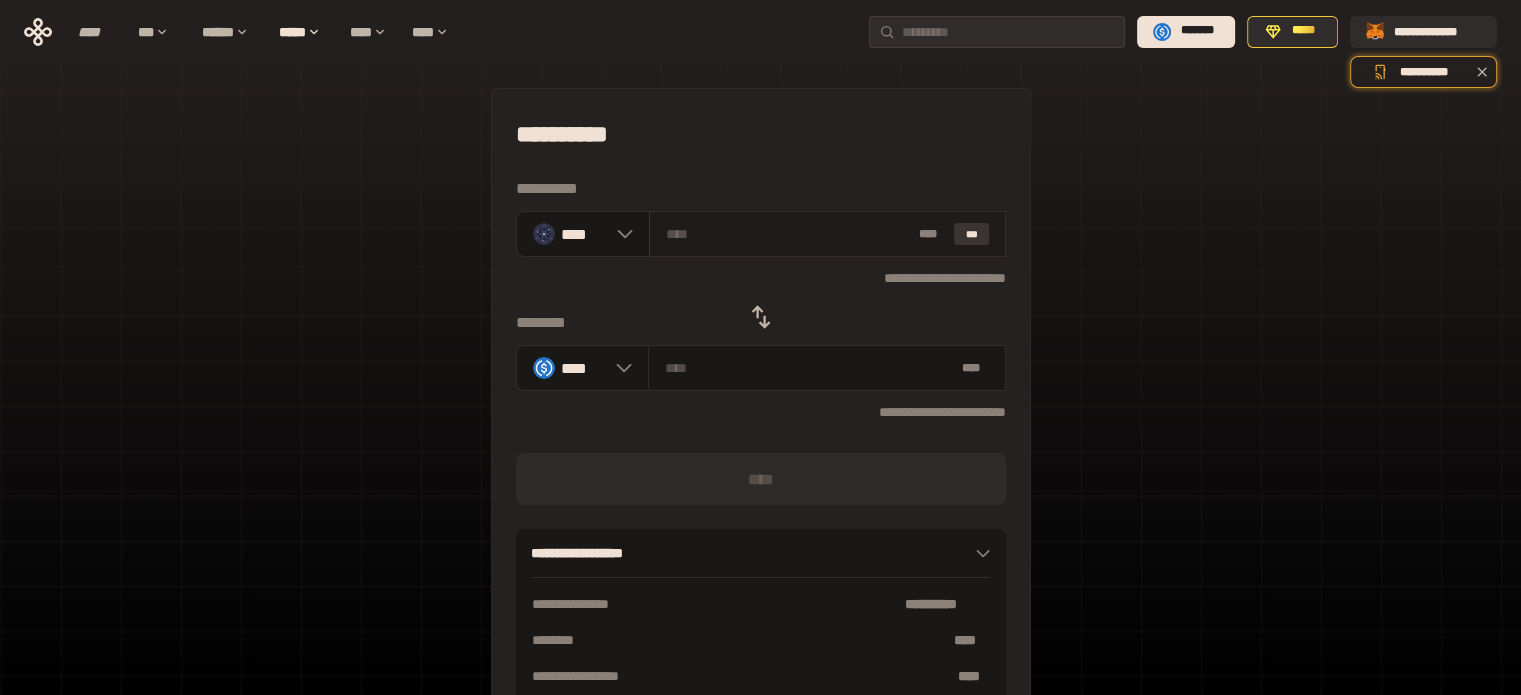 click on "***" at bounding box center (972, 234) 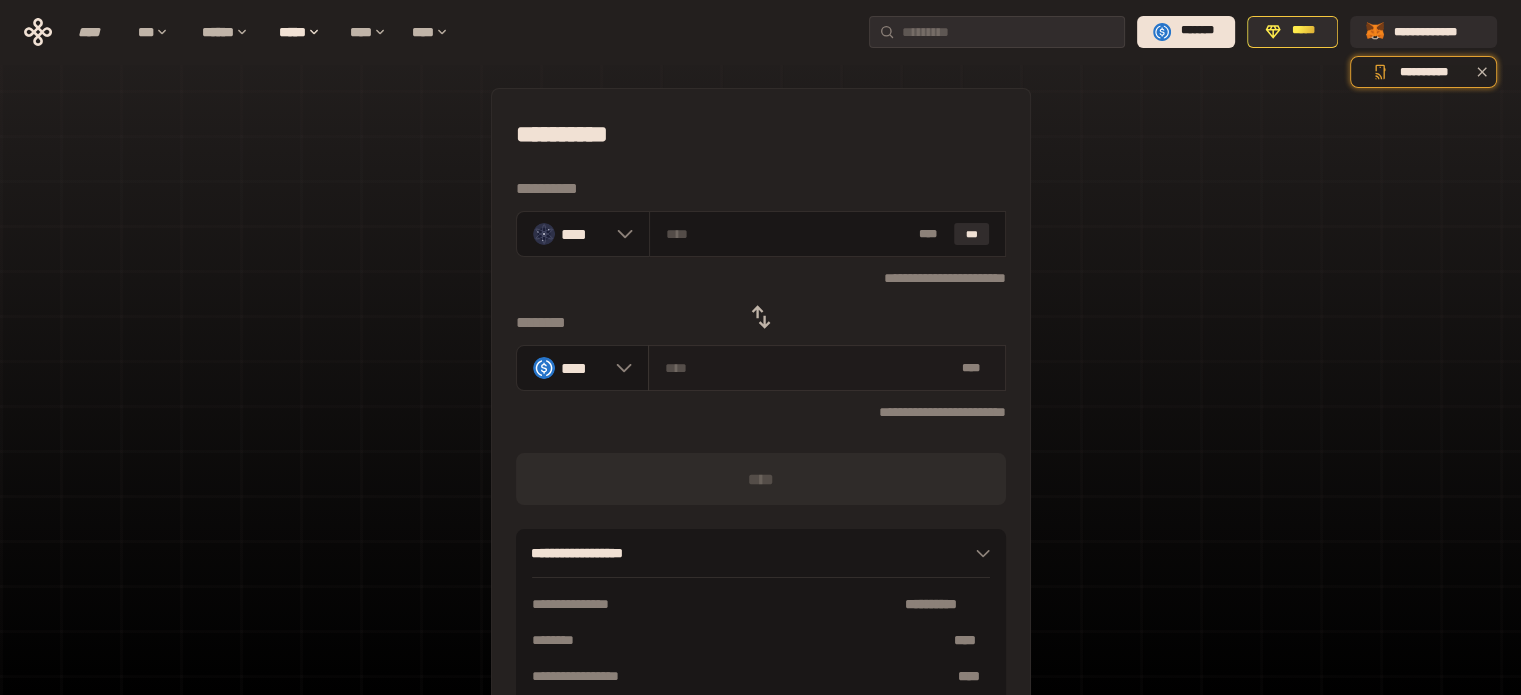 type on "********" 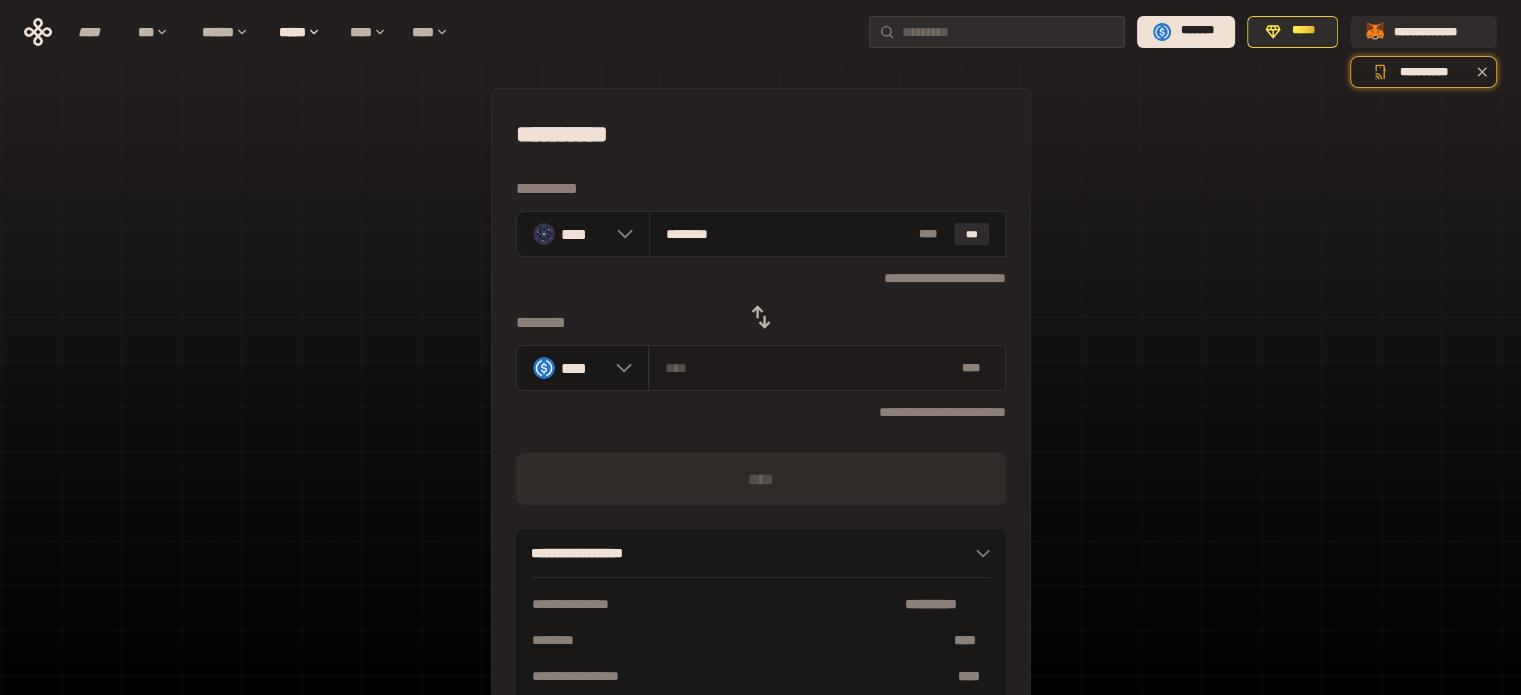 type on "*******" 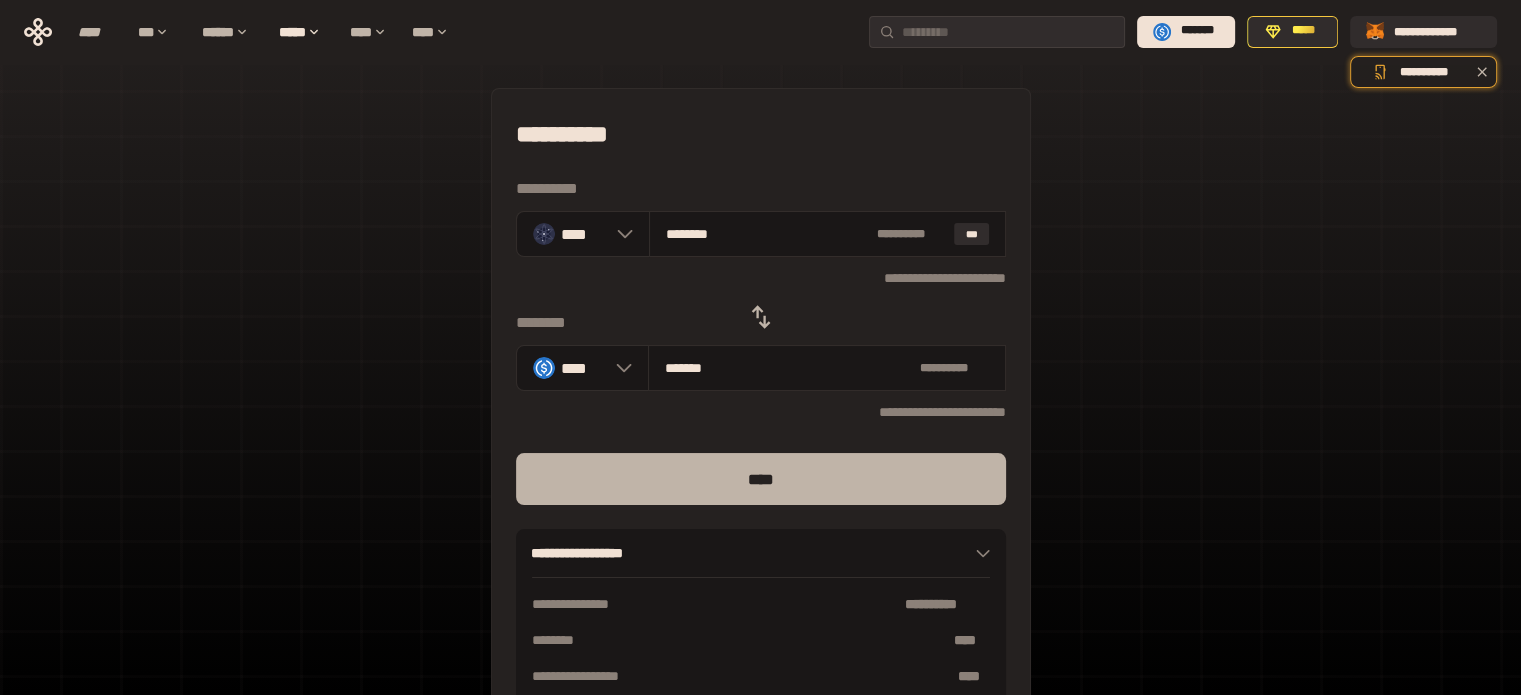 click on "****" at bounding box center (761, 479) 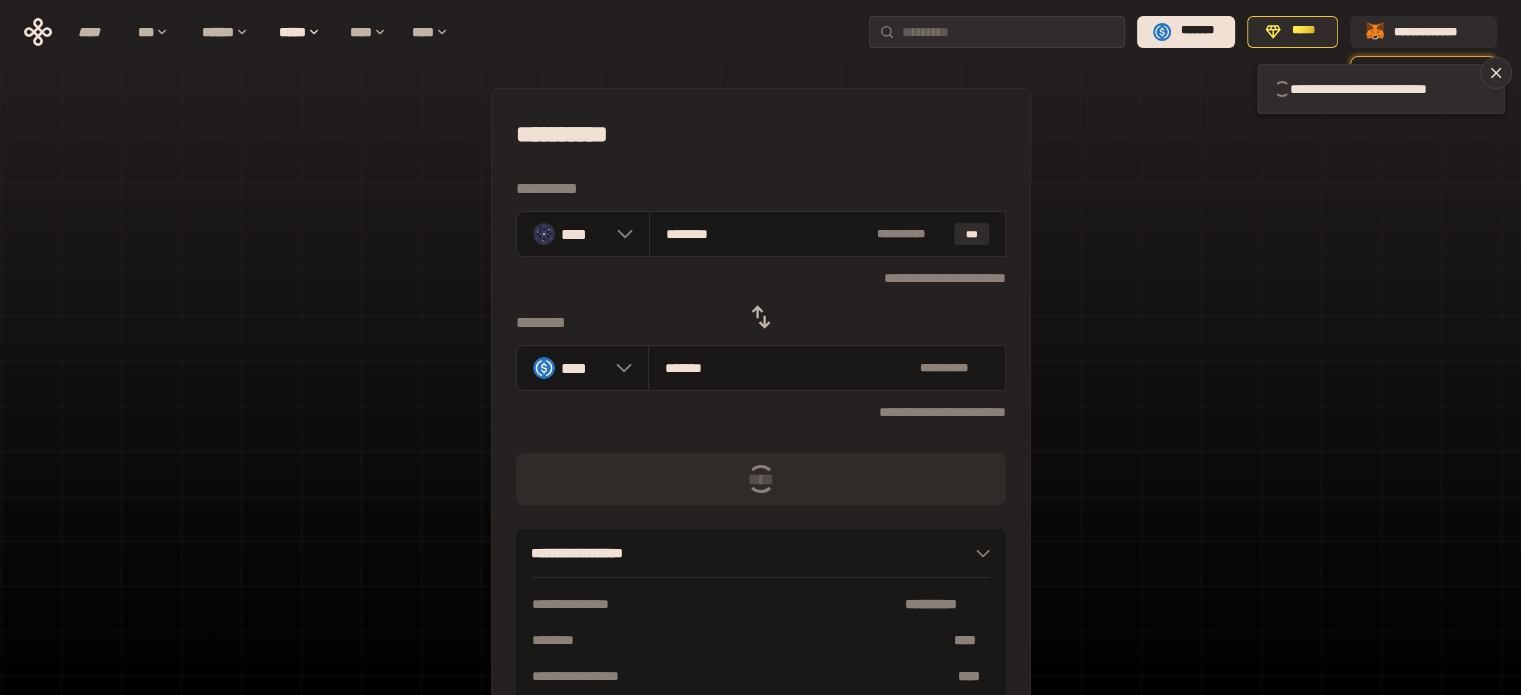 type 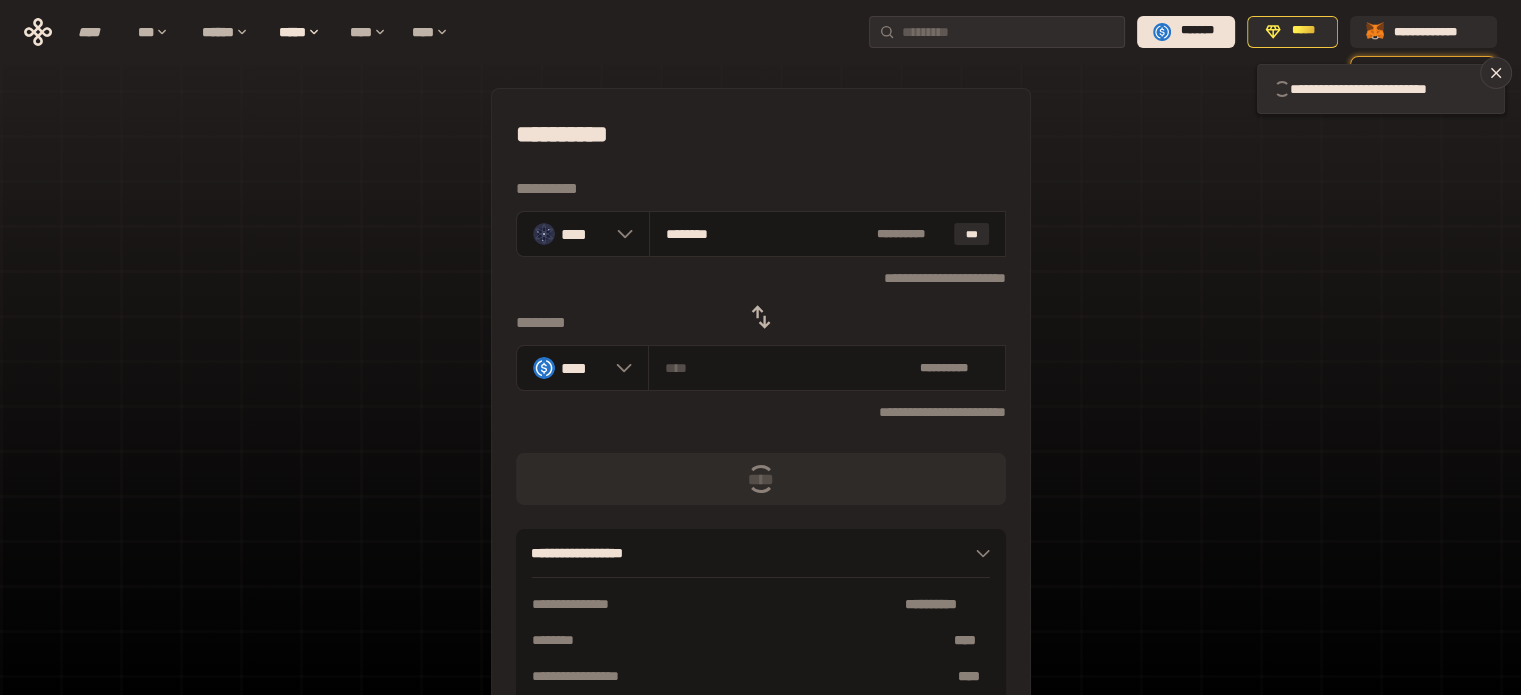 type 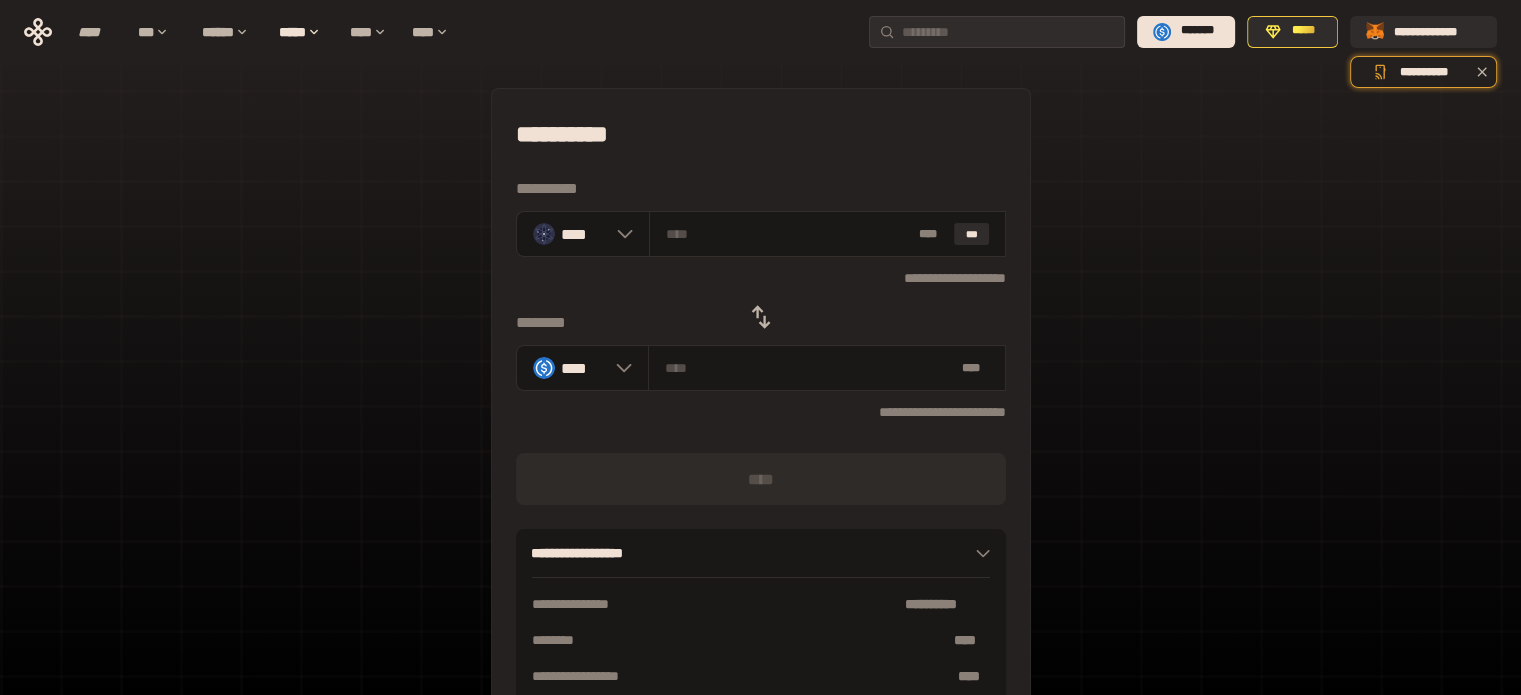 click on "**********" at bounding box center [760, 32] 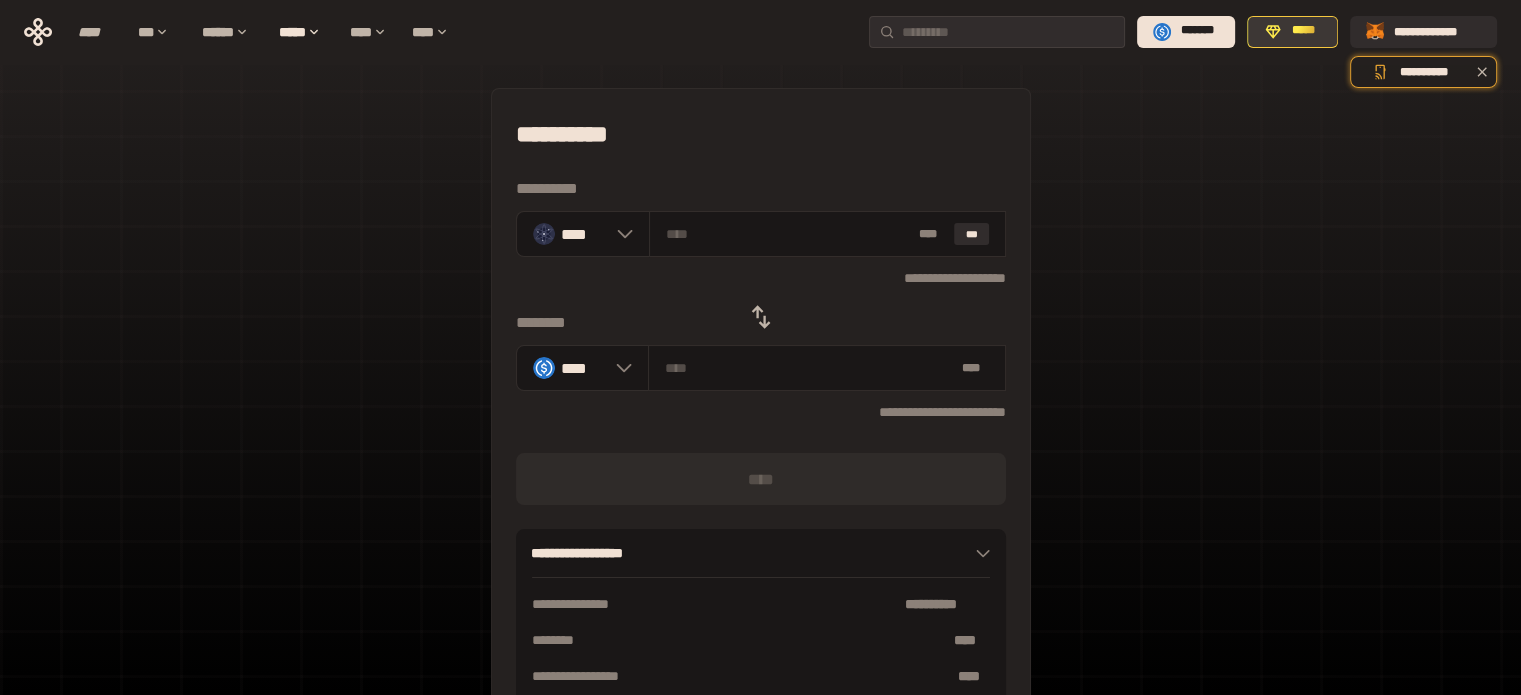 click on "*****" at bounding box center [1303, 31] 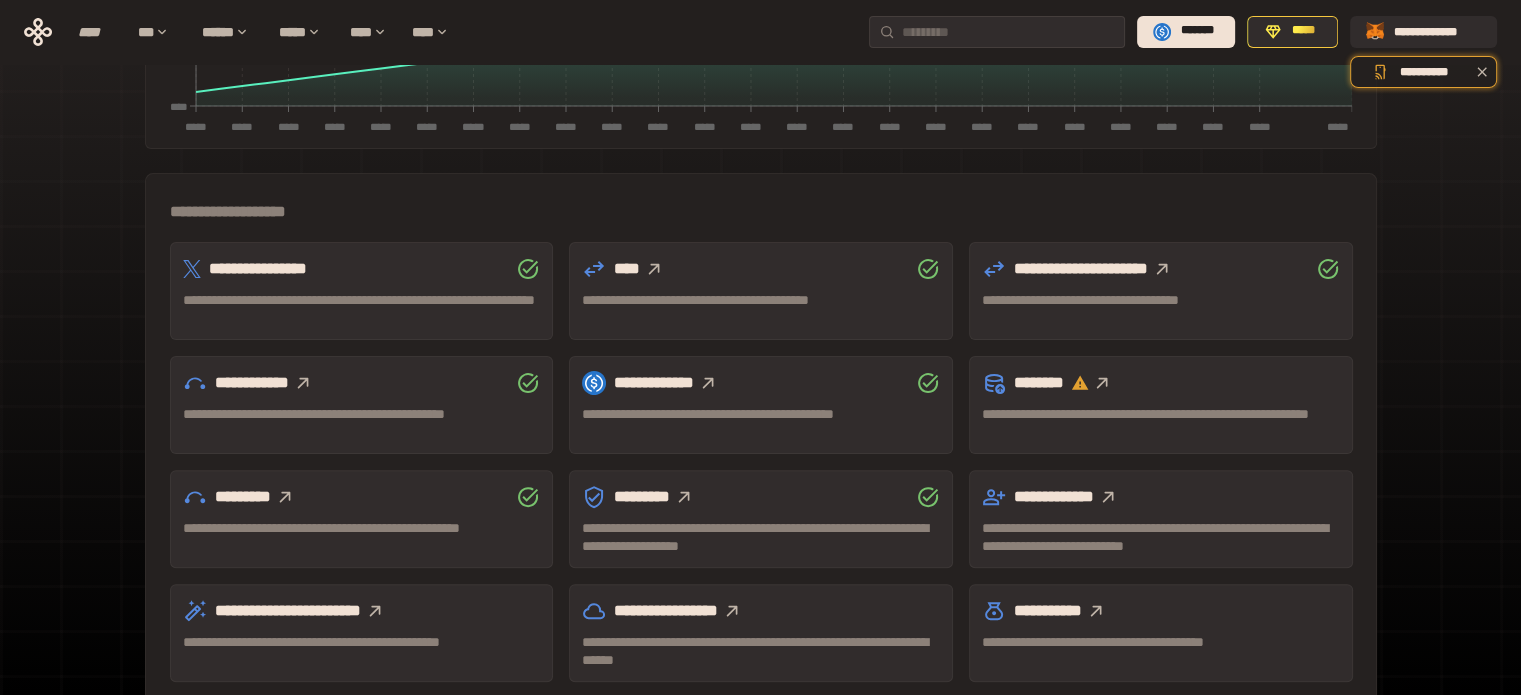 scroll, scrollTop: 509, scrollLeft: 0, axis: vertical 